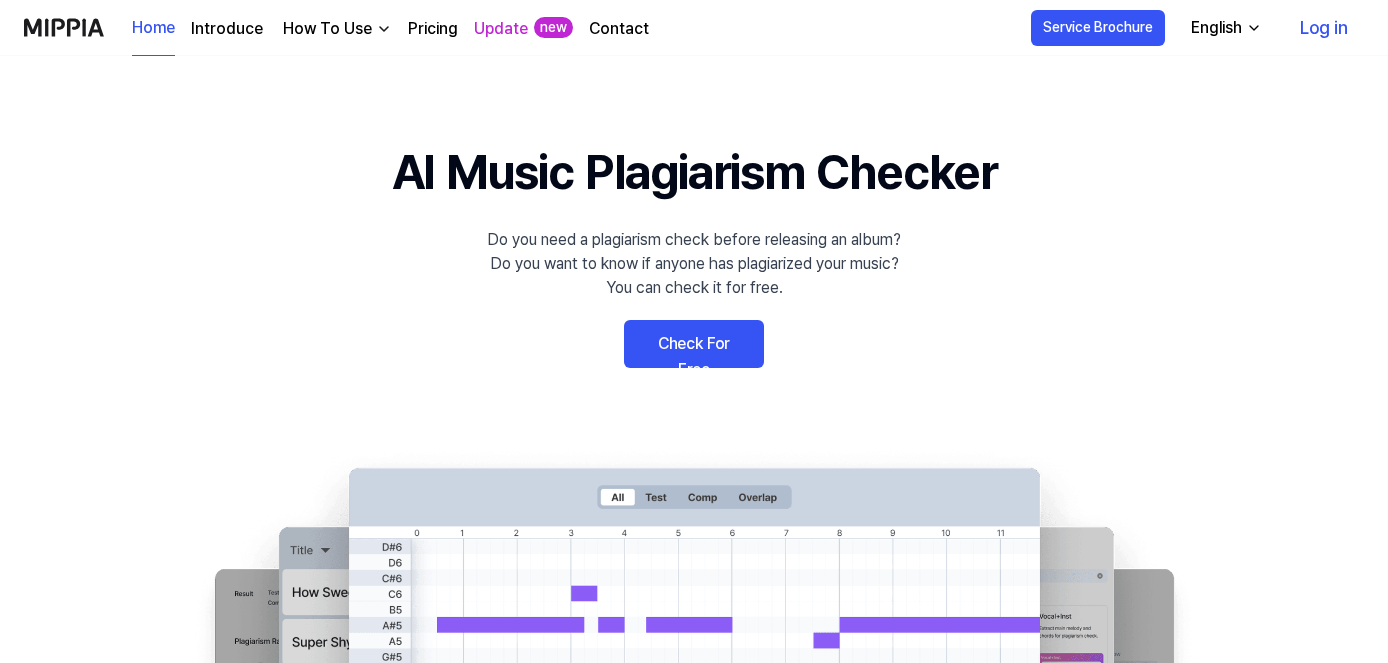 scroll, scrollTop: 0, scrollLeft: 0, axis: both 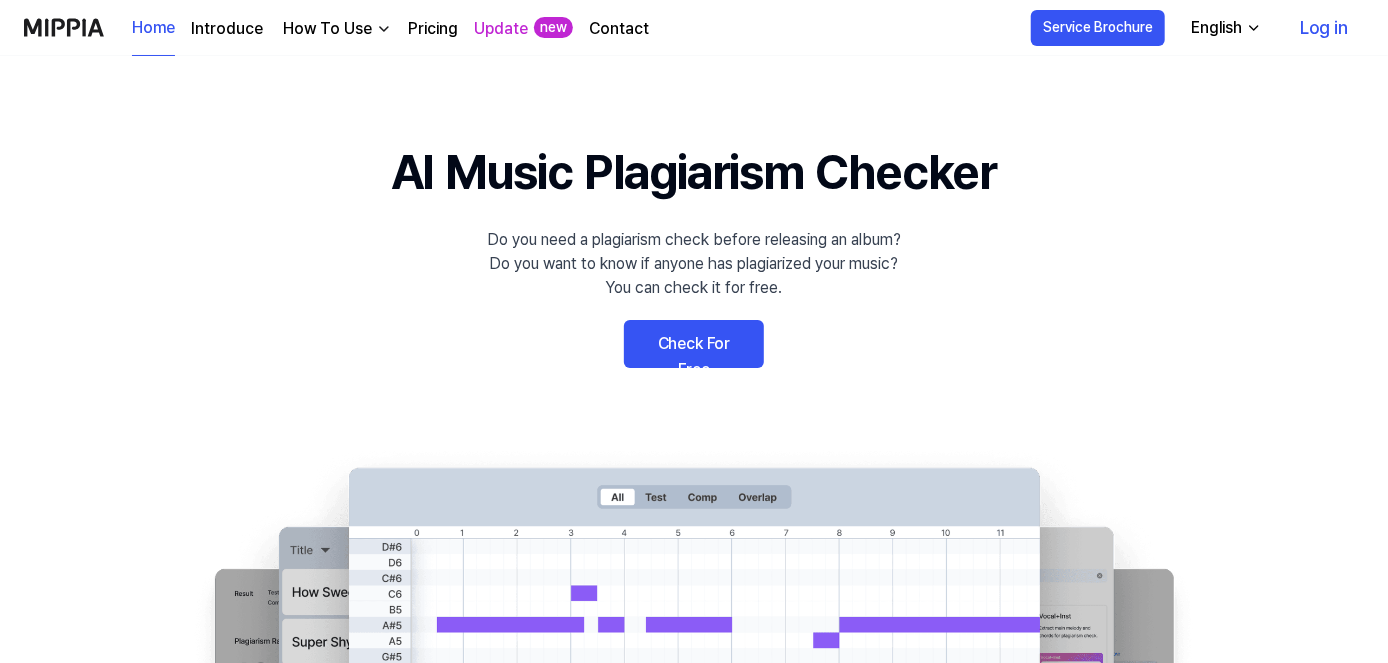 click on "Check For Free" at bounding box center [694, 344] 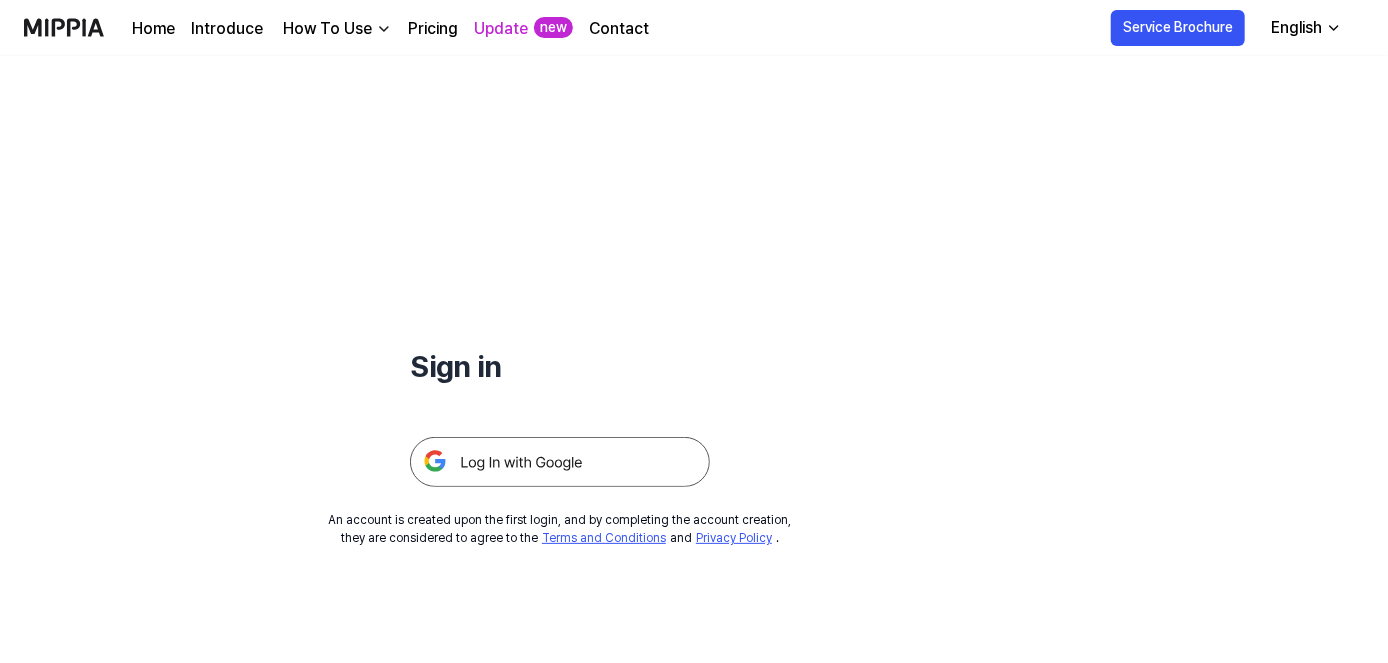click at bounding box center [560, 462] 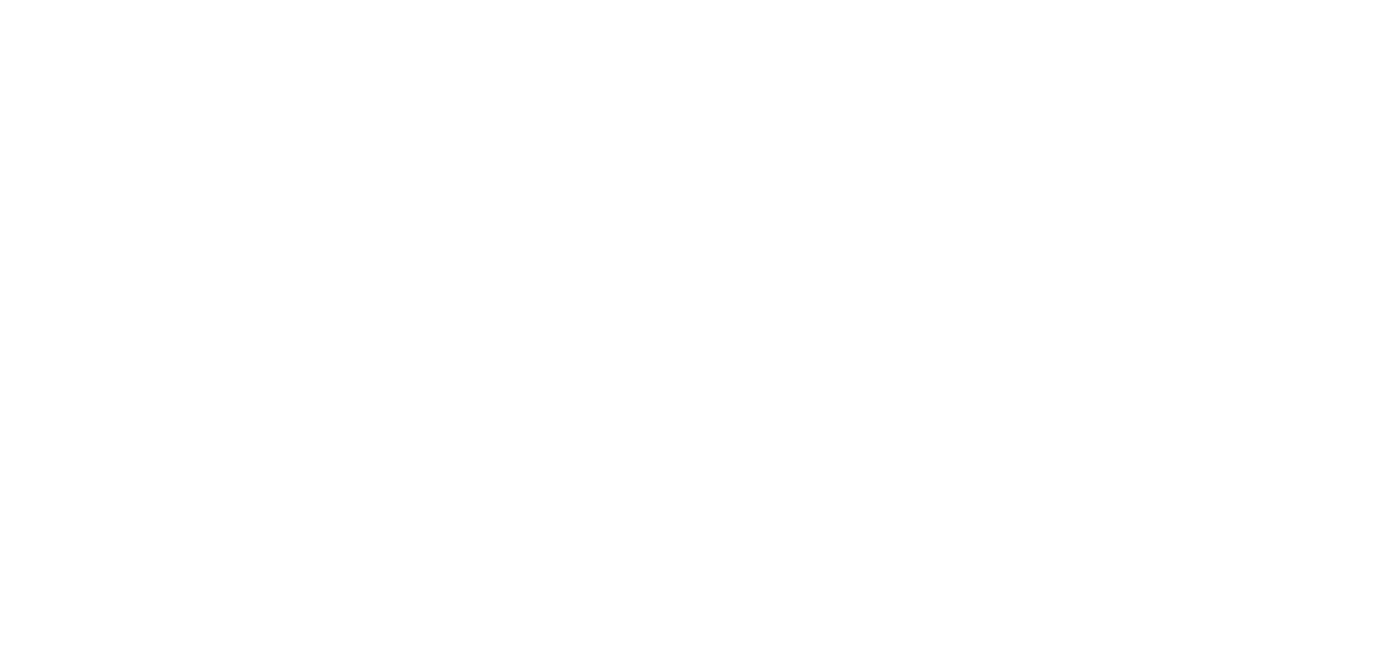 scroll, scrollTop: 0, scrollLeft: 0, axis: both 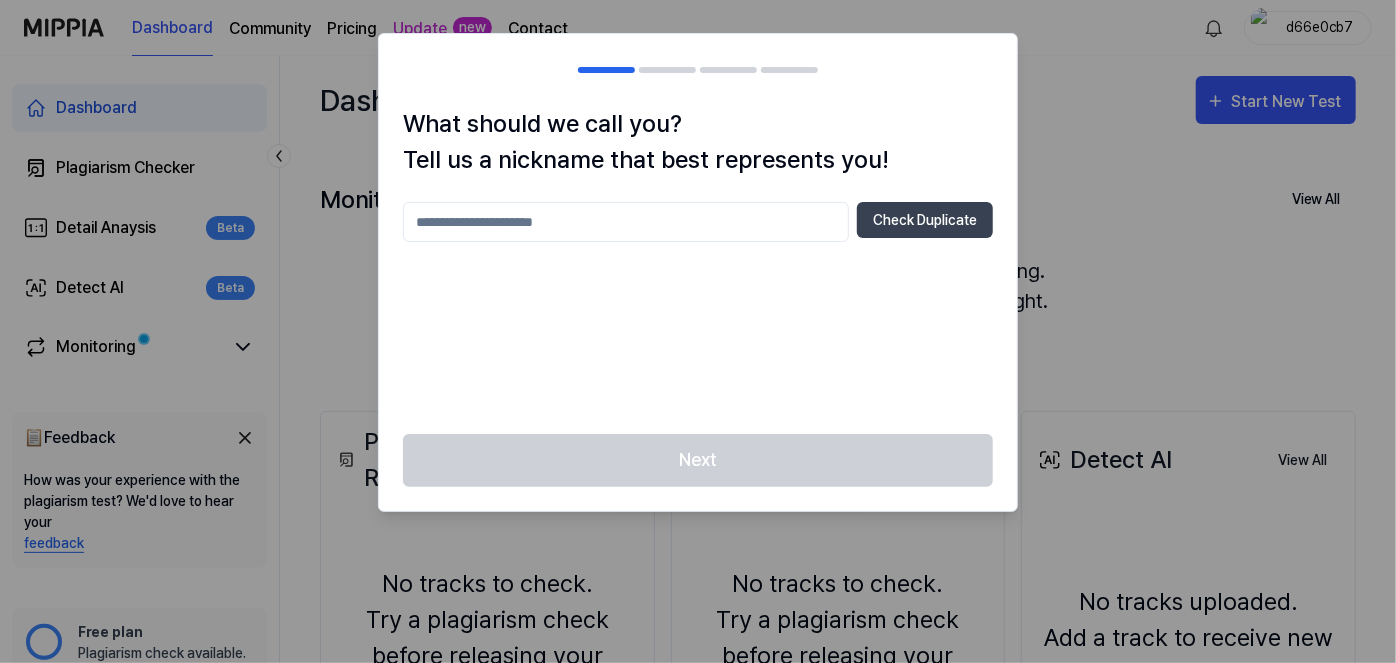 click at bounding box center (626, 222) 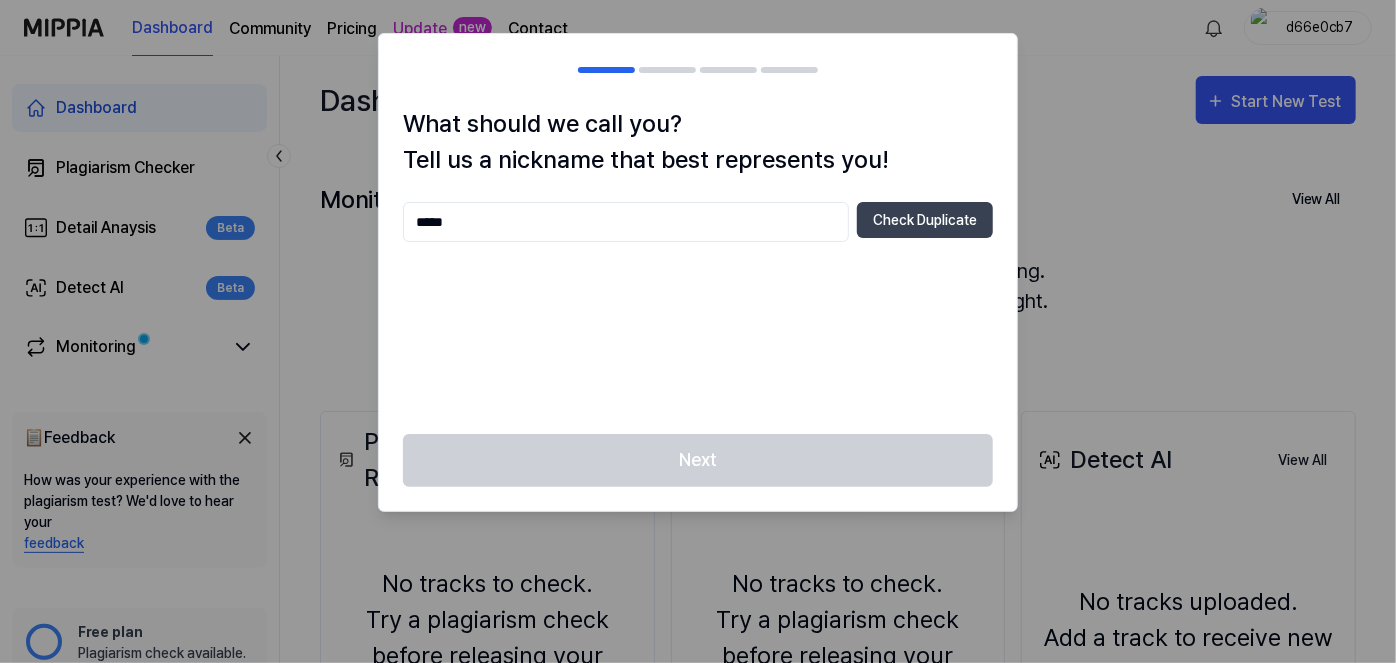 type on "*****" 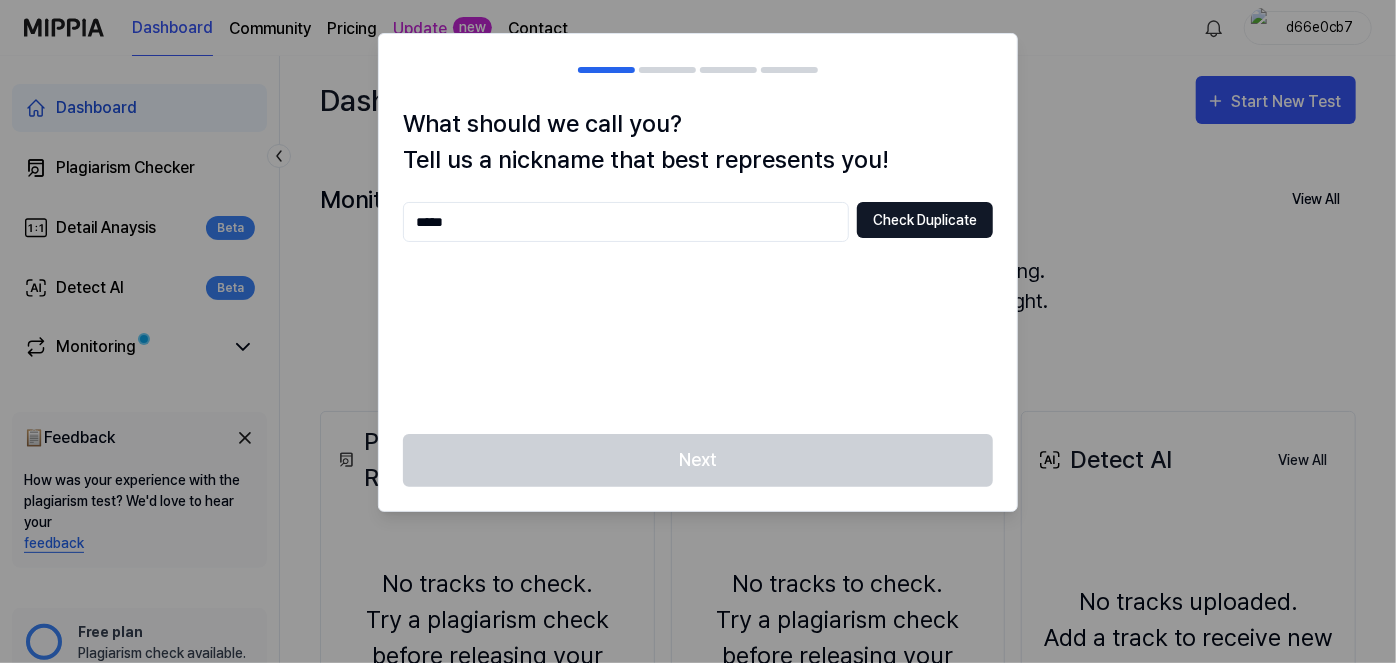 click on "Check Duplicate" at bounding box center [925, 220] 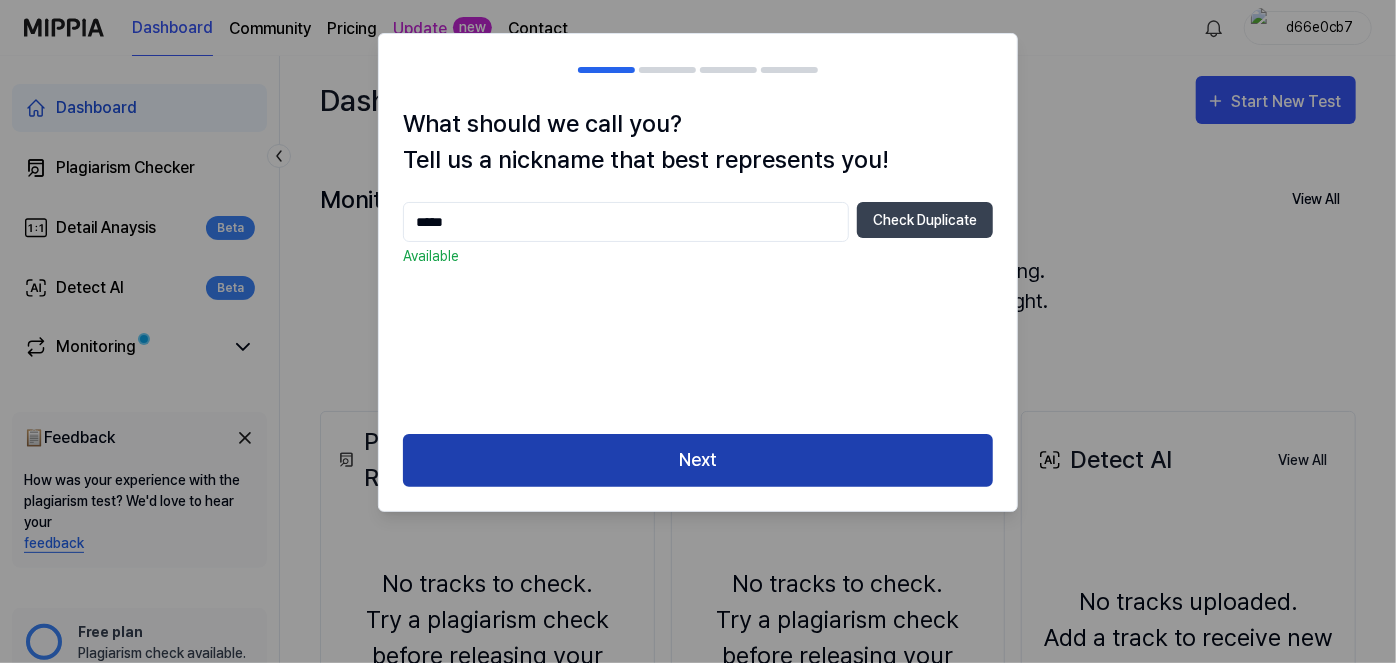 click on "Next" at bounding box center [698, 460] 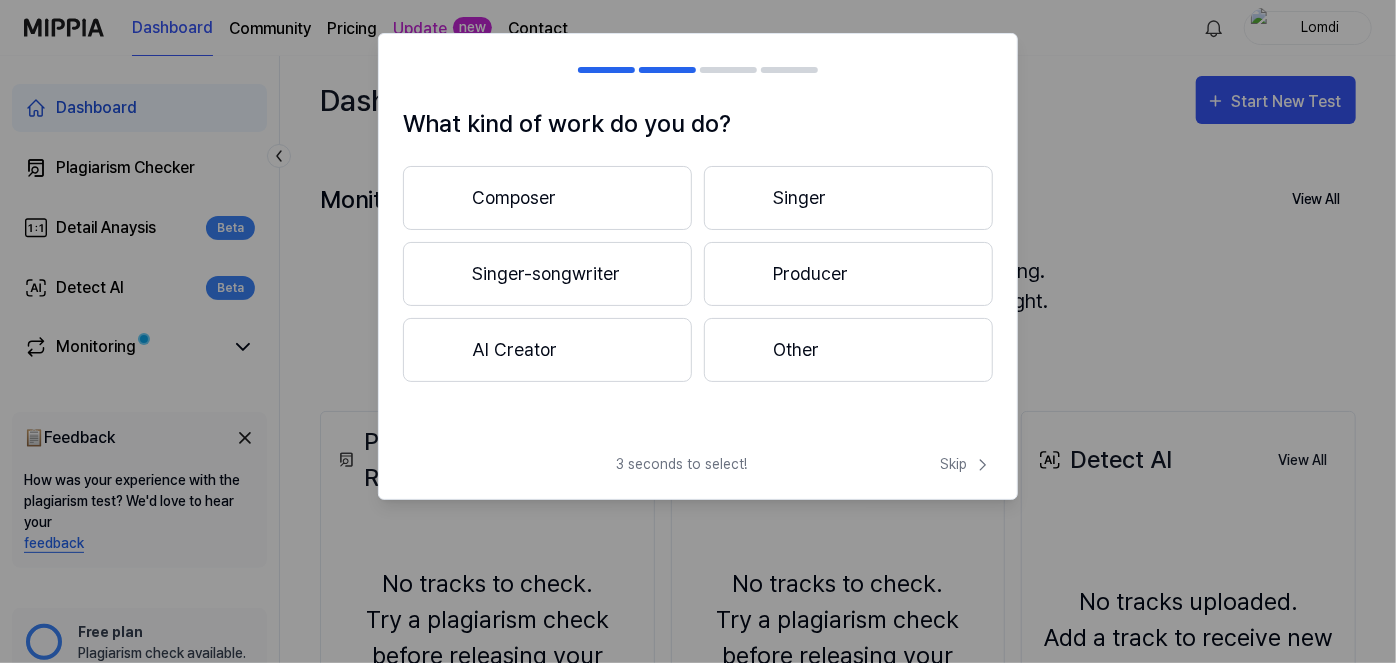 click on "AI Creator" at bounding box center (547, 350) 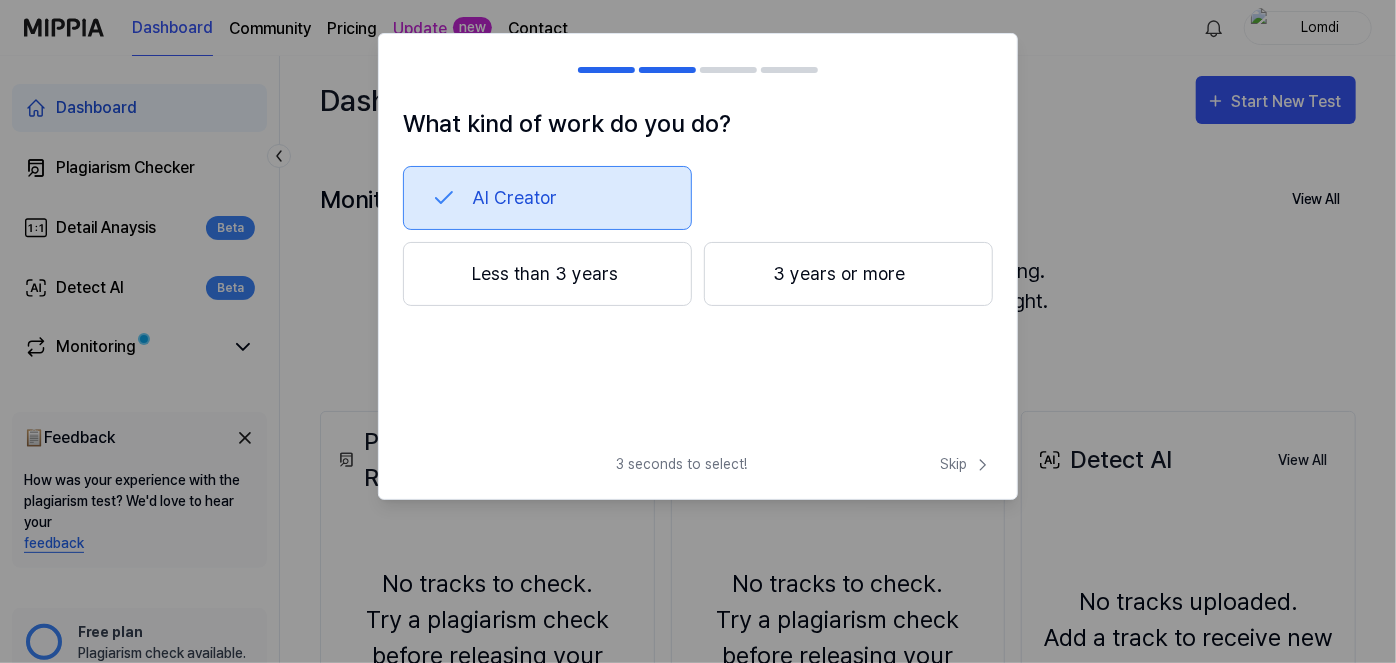 click on "Less than 3 years" at bounding box center [547, 274] 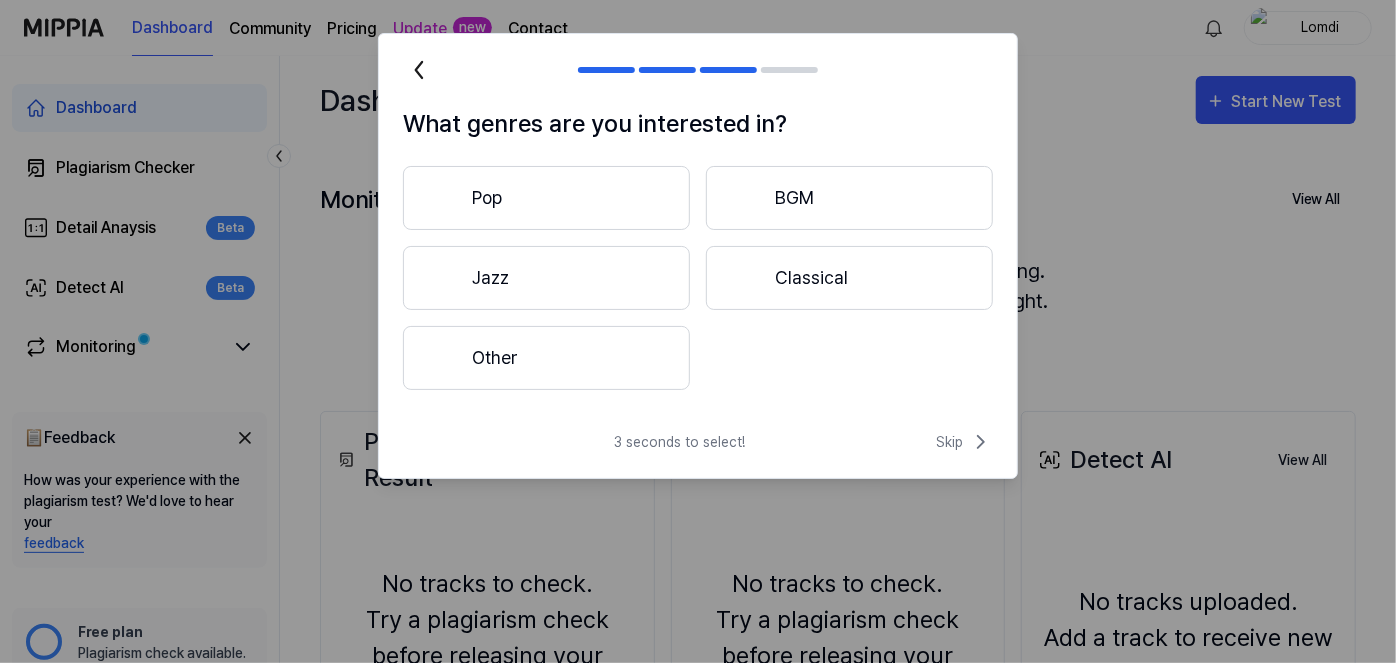 click on "Pop" at bounding box center [546, 198] 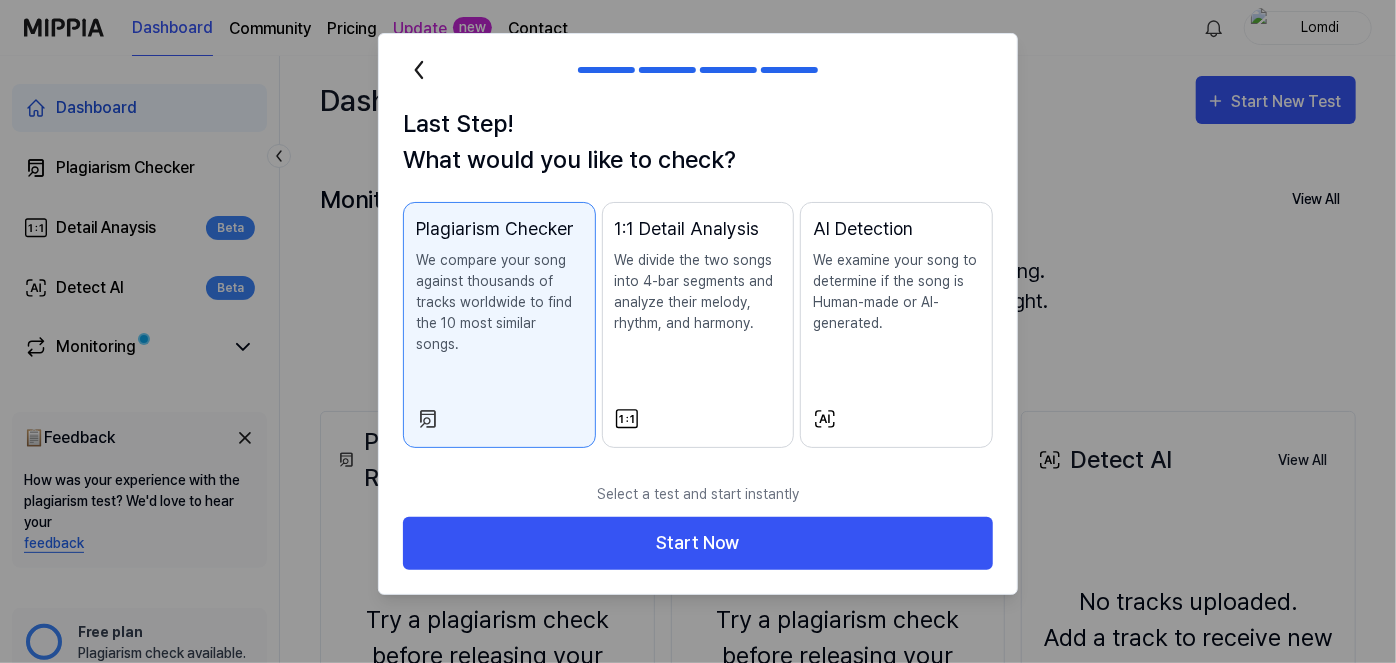 click on "AI Detection We examine your song to determine if the song is Human-made or AI-generated." at bounding box center (896, 294) 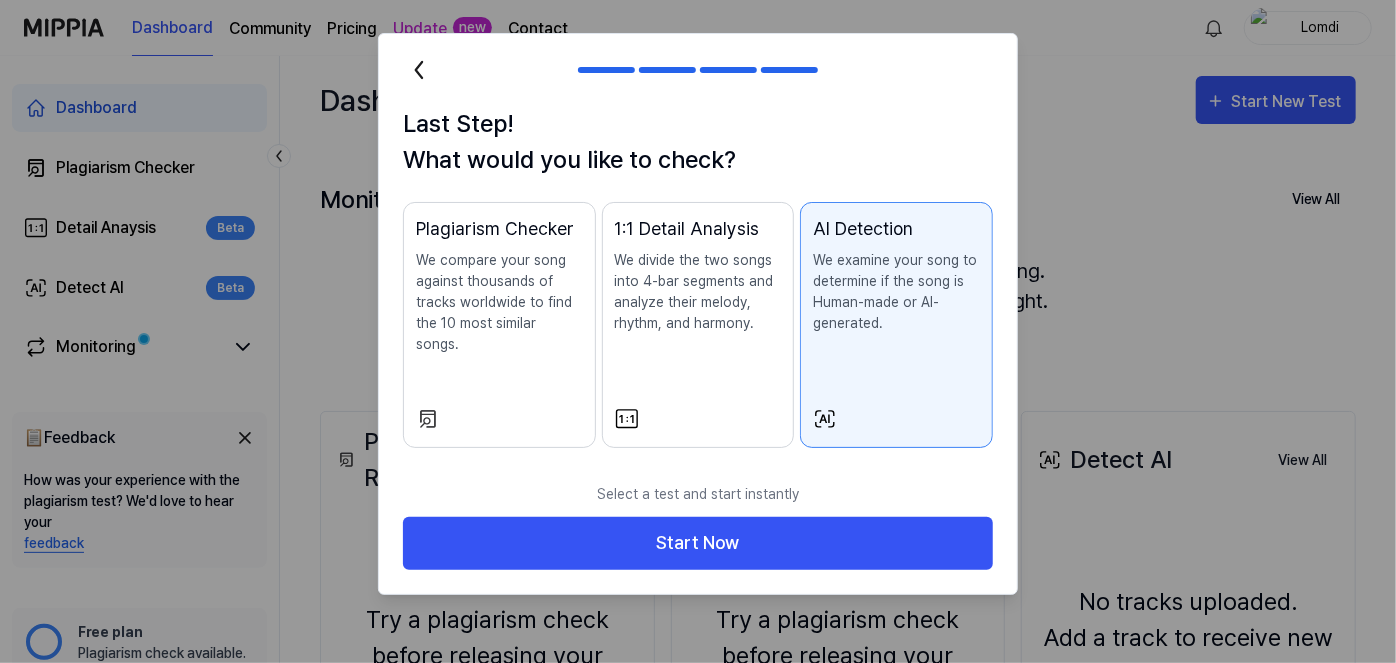 click on "We compare your song against thousands of tracks worldwide to find the 10 most similar songs." at bounding box center (499, 302) 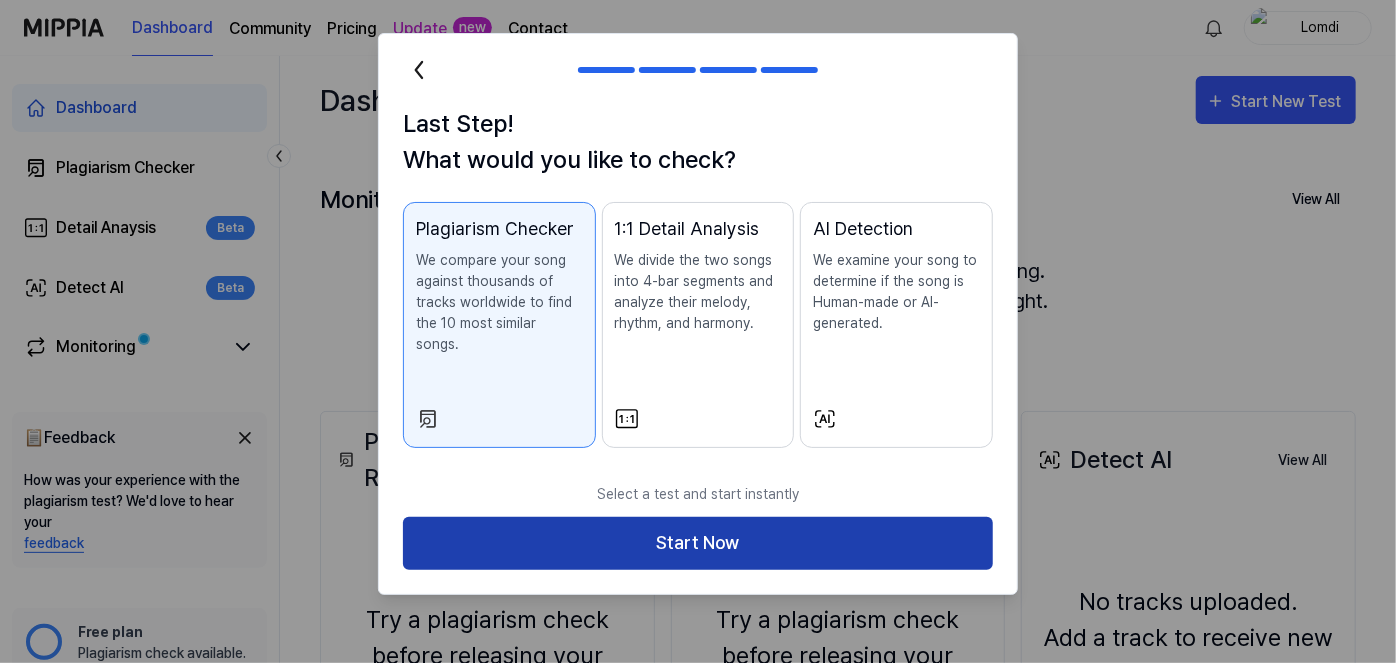 click on "Start Now" at bounding box center [698, 543] 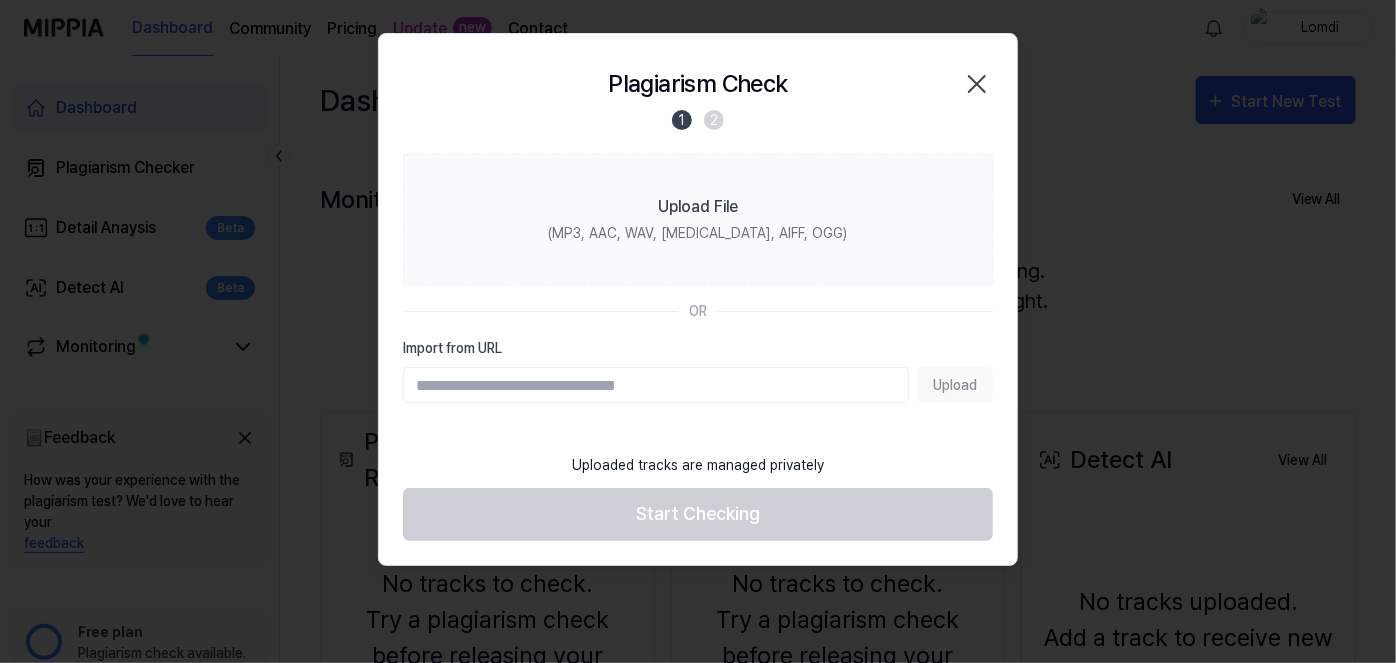 click on "Import from URL" at bounding box center [656, 385] 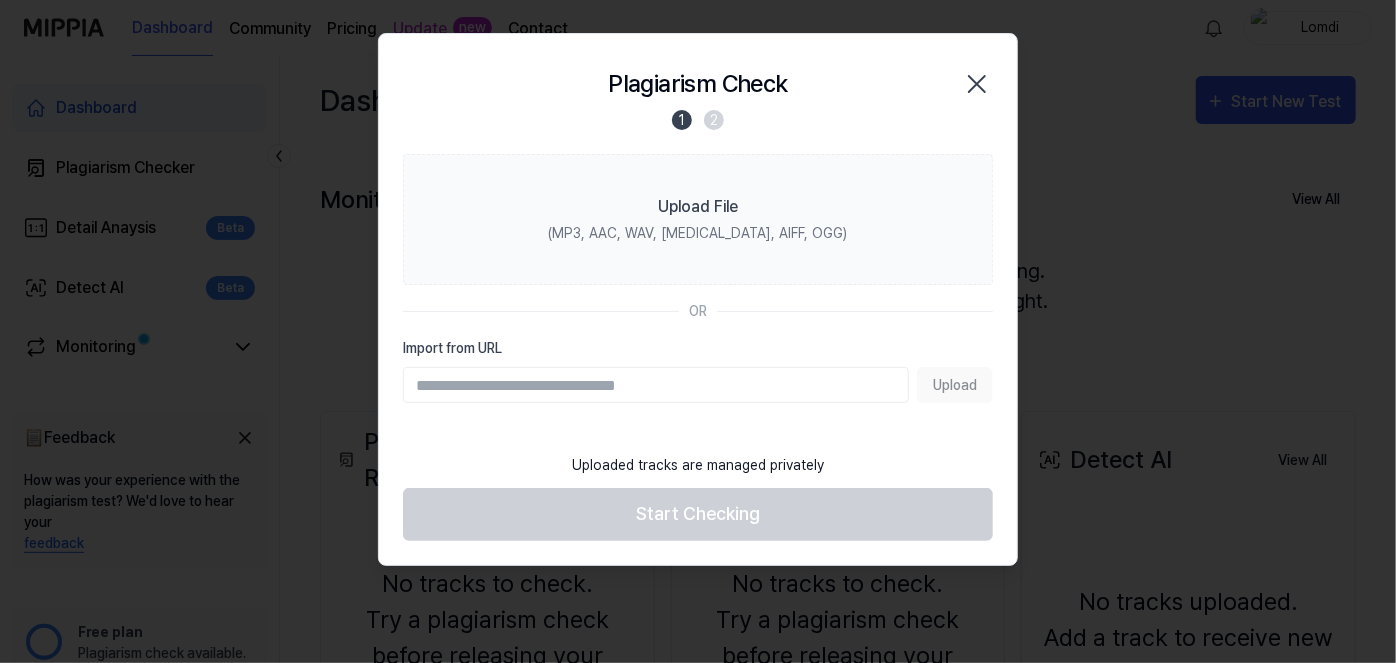 paste on "**********" 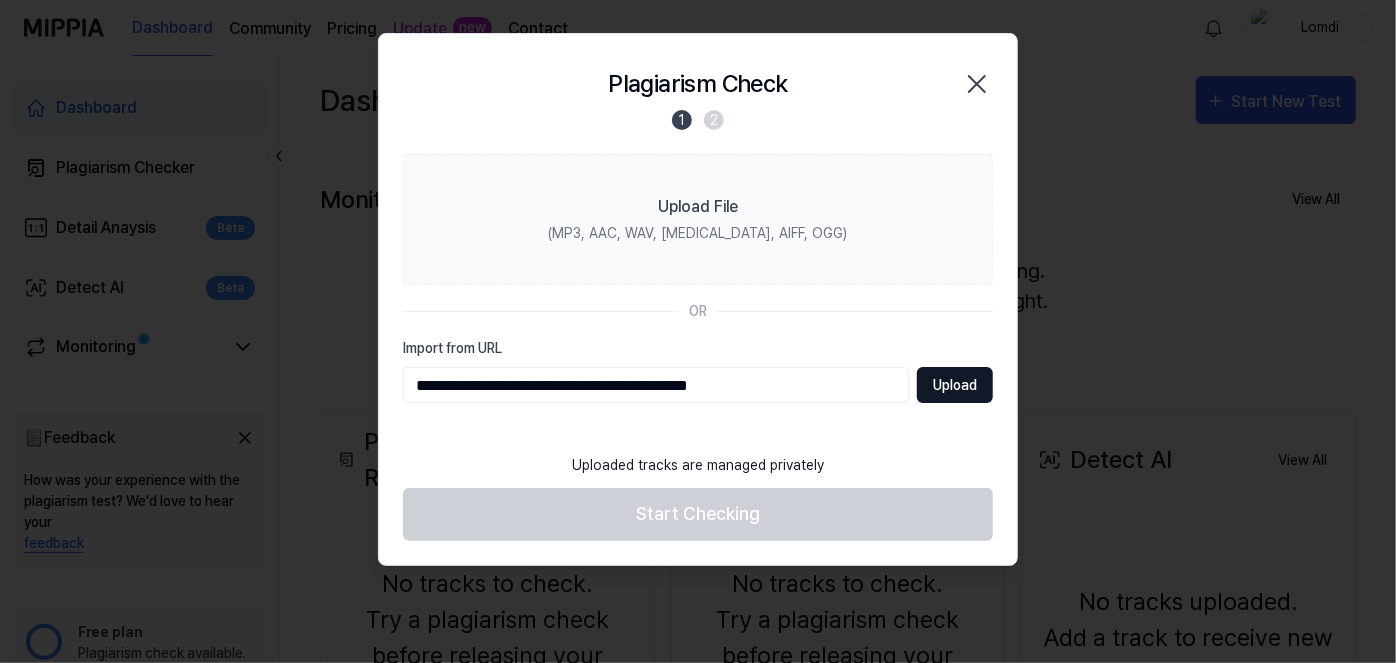 type on "**********" 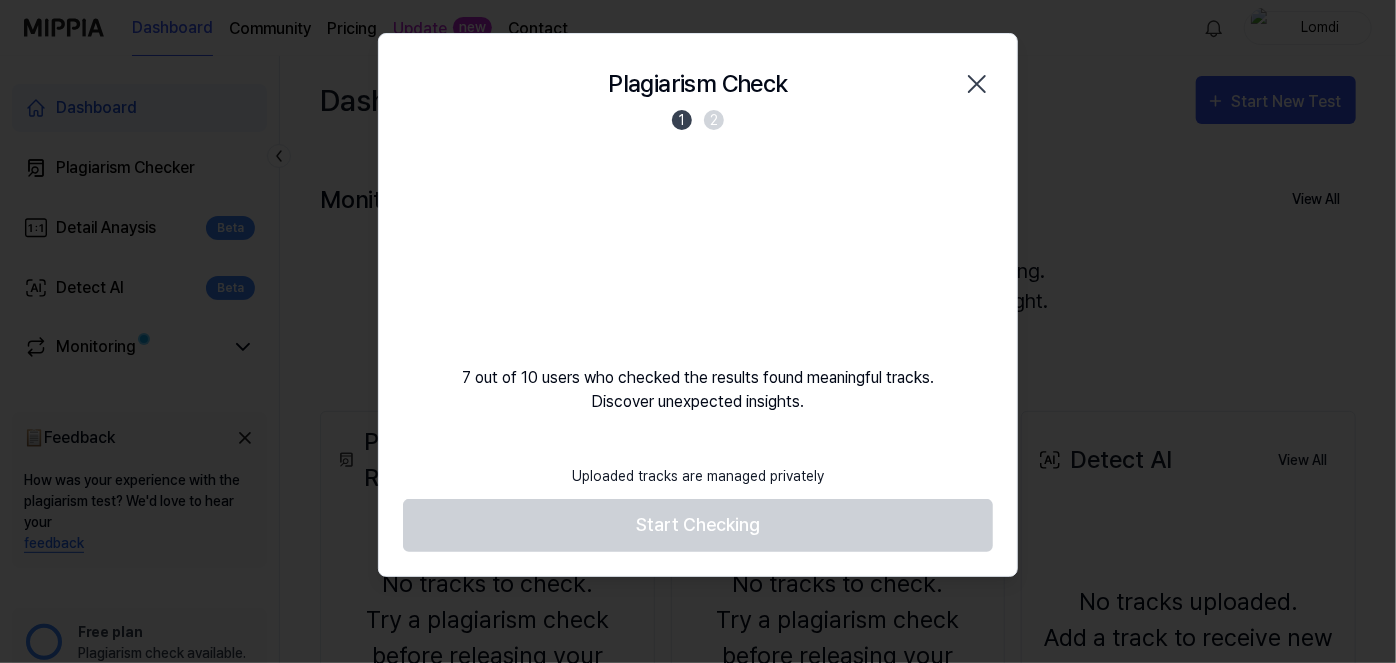 click 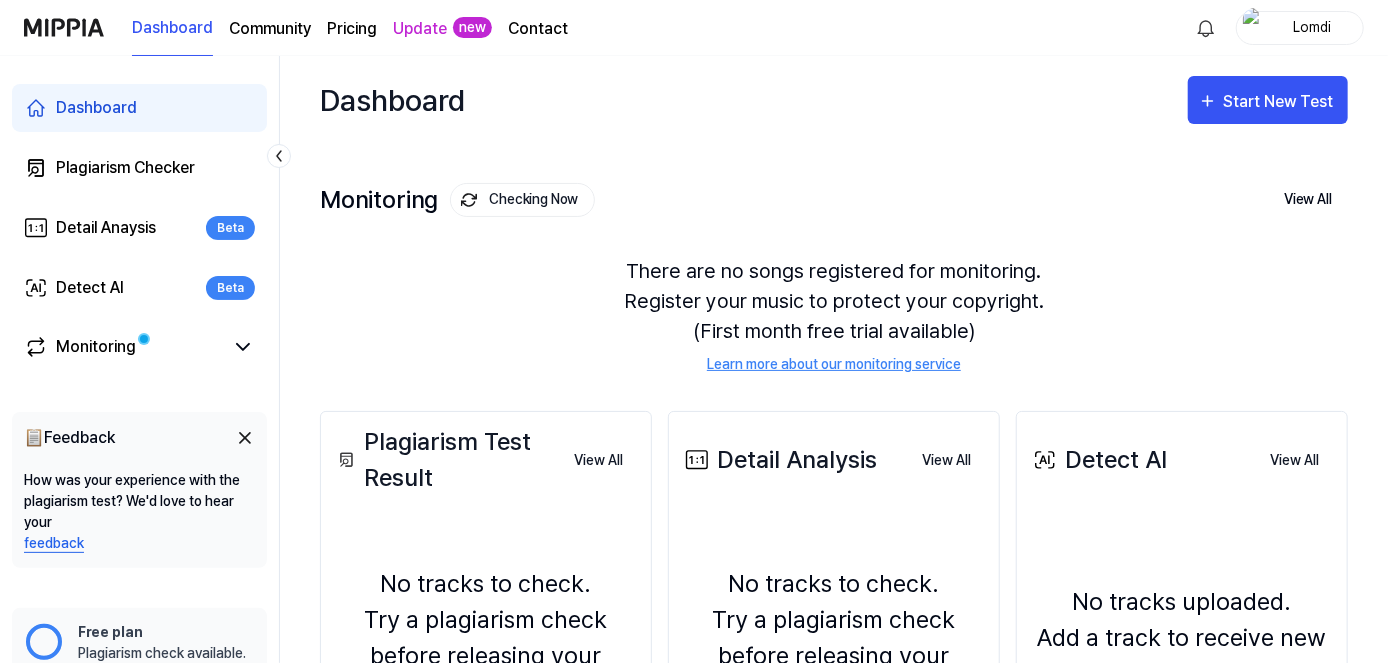 click on "Pricing" at bounding box center [352, 29] 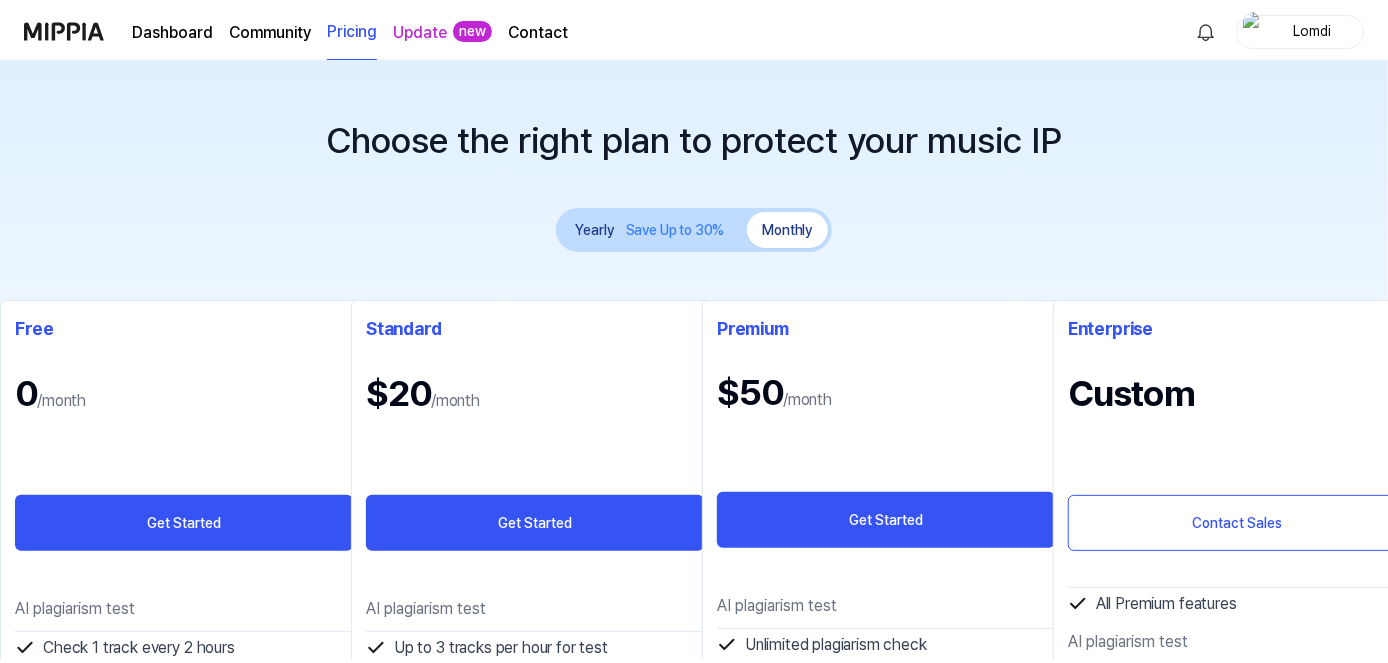 scroll, scrollTop: 0, scrollLeft: 0, axis: both 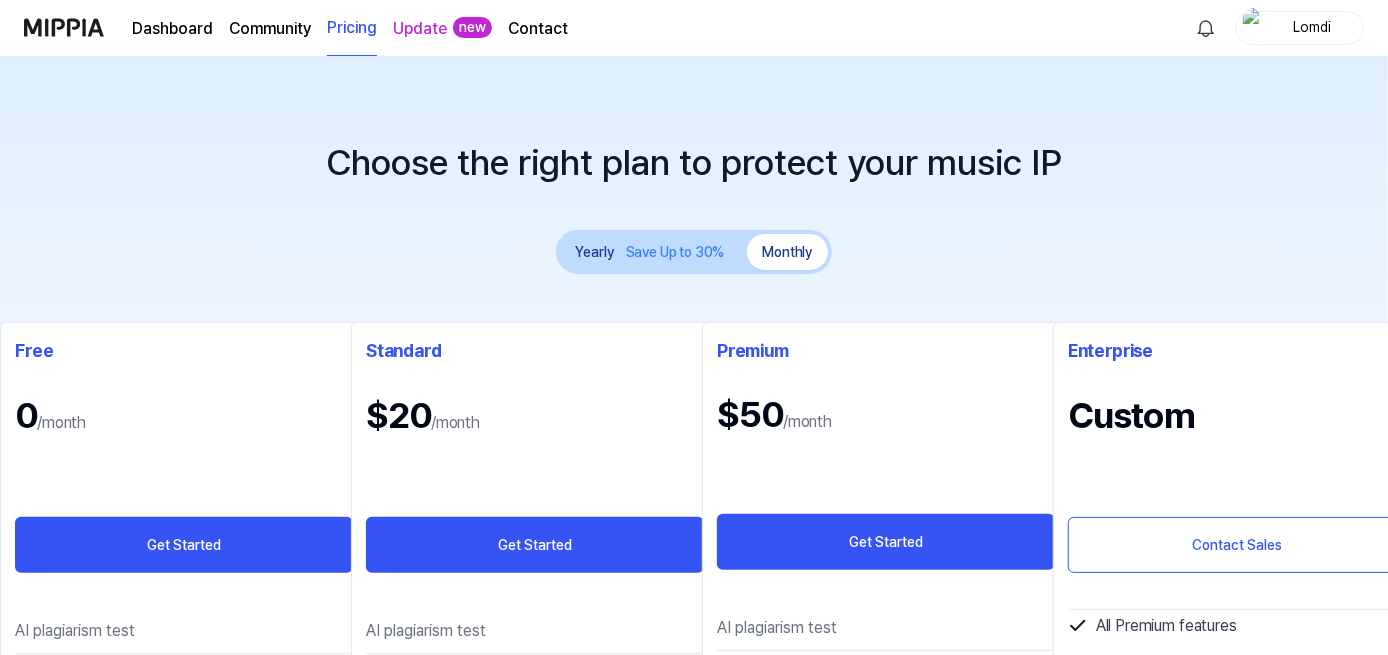 click on "Dashboard" at bounding box center (172, 29) 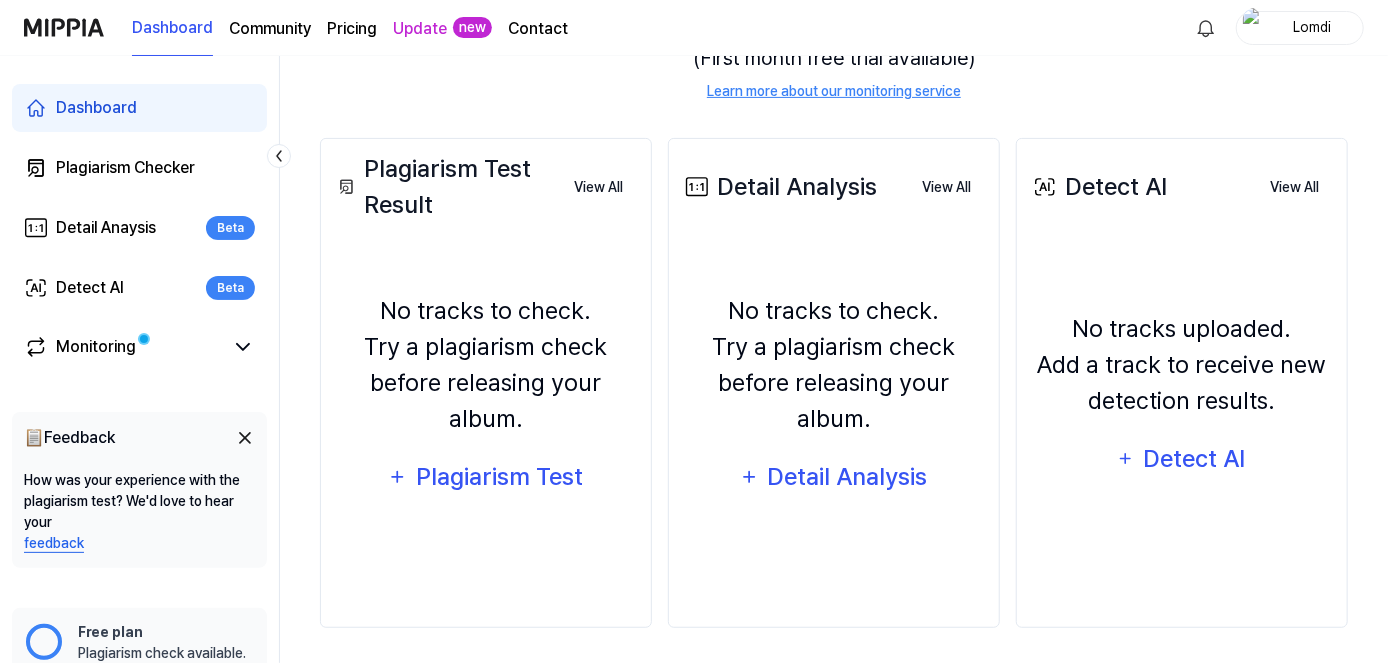 scroll, scrollTop: 277, scrollLeft: 0, axis: vertical 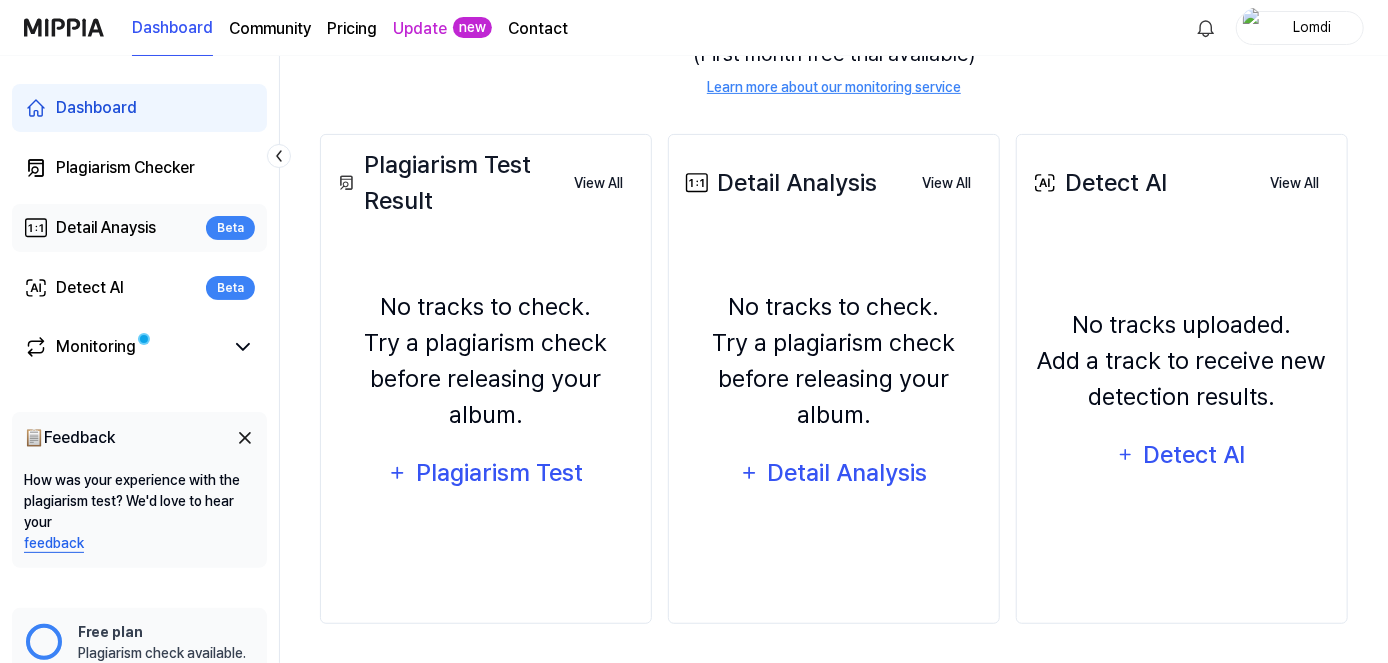 click on "Detail Anaysis" at bounding box center (106, 228) 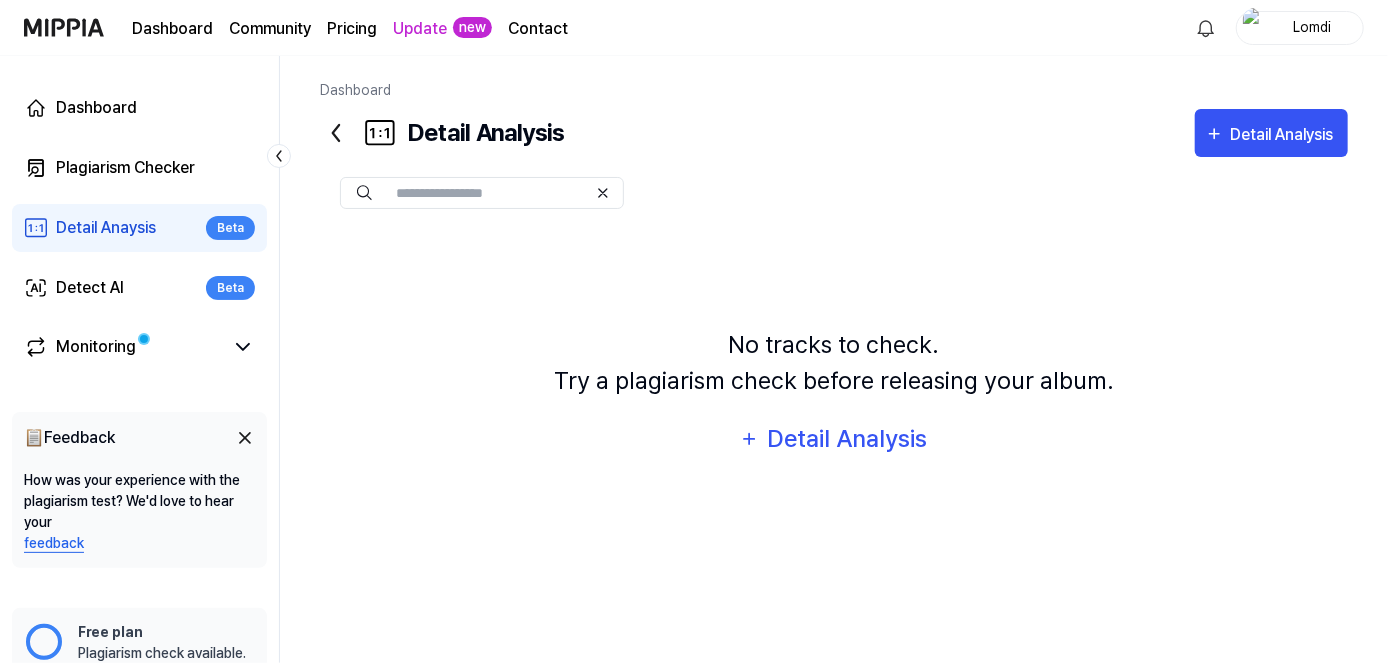 scroll, scrollTop: 0, scrollLeft: 0, axis: both 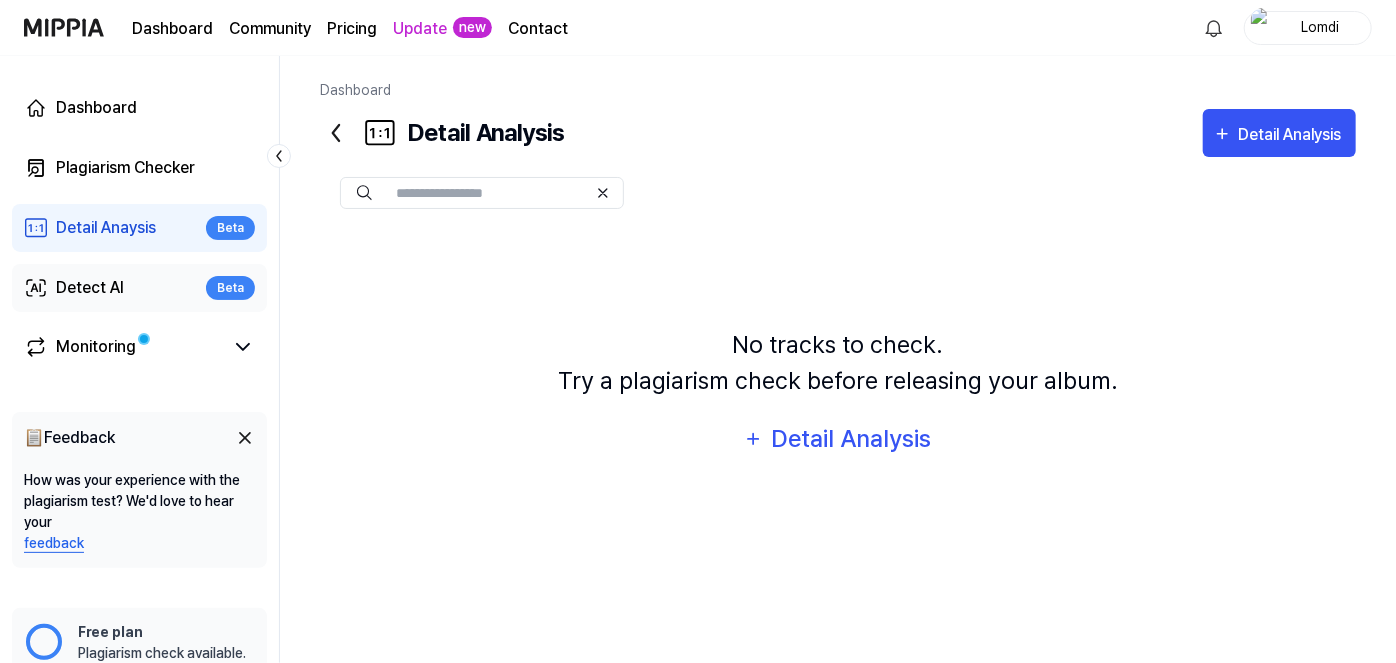 click on "Detect AI Beta" at bounding box center [139, 288] 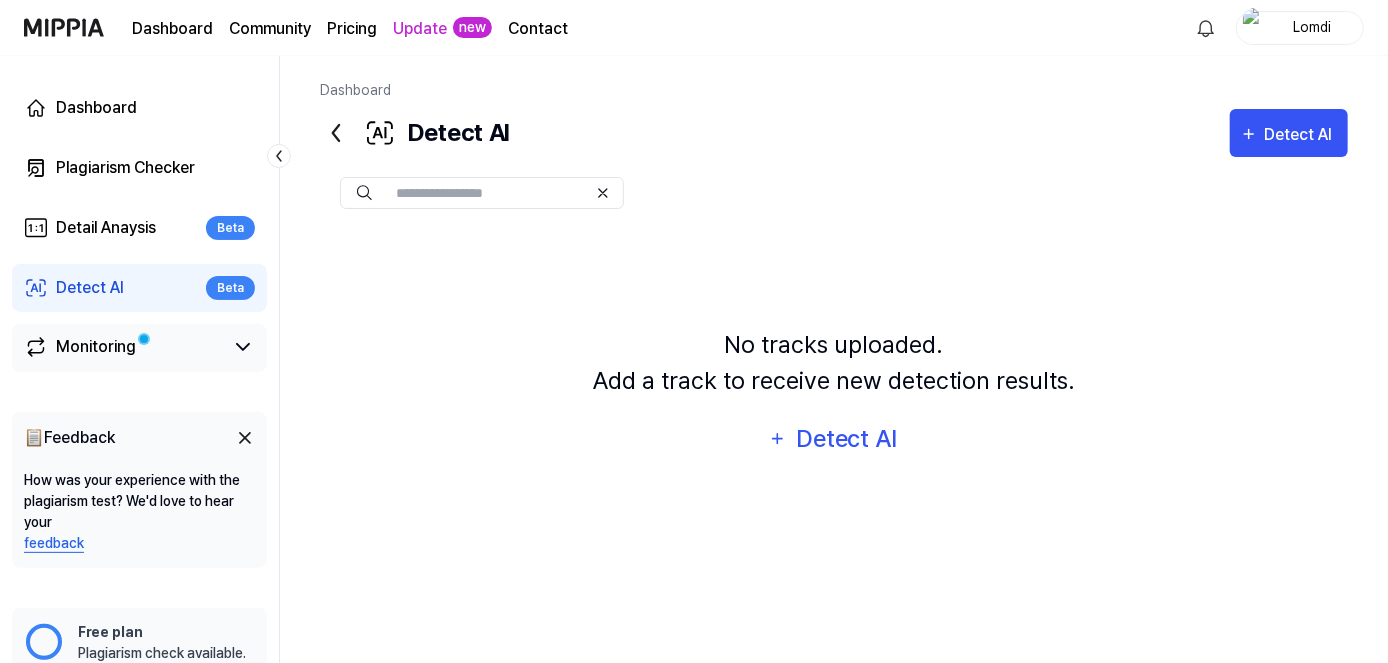 click on "Monitoring" at bounding box center (96, 347) 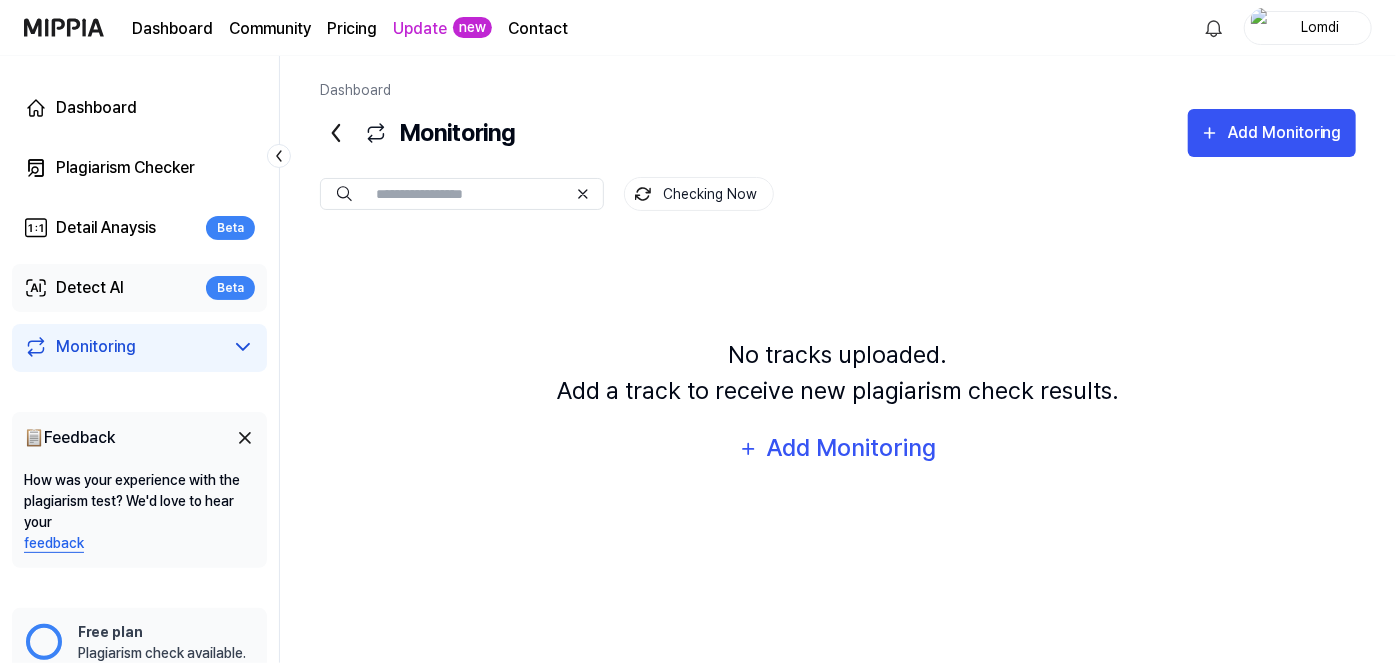 click on "Detect AI" at bounding box center (90, 288) 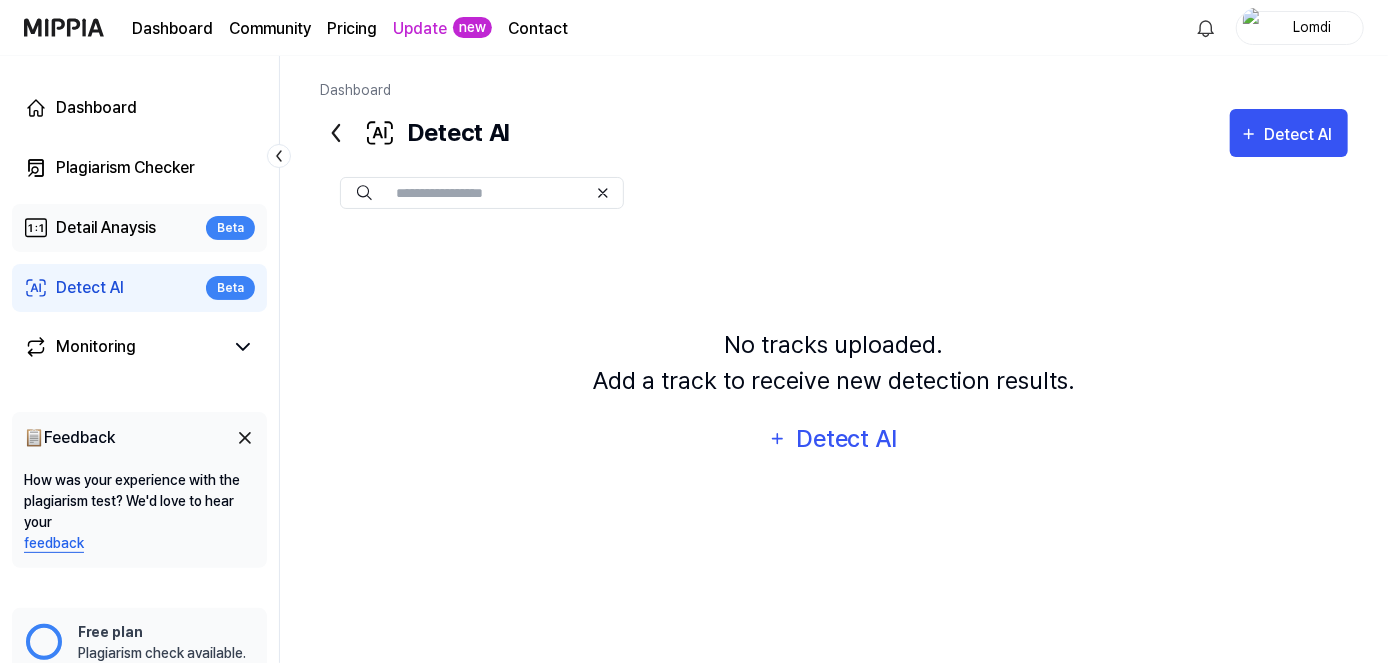 click on "Detail Anaysis" at bounding box center [106, 228] 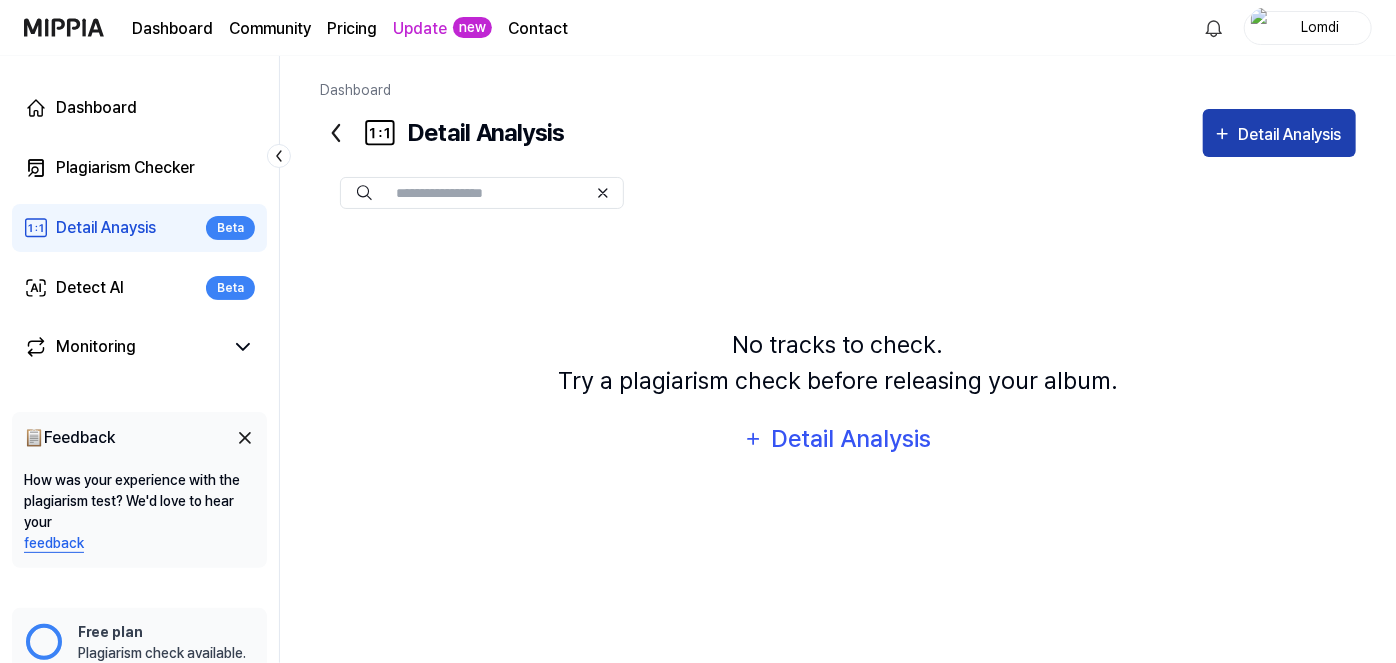 click on "Detail Analysis" at bounding box center (1293, 135) 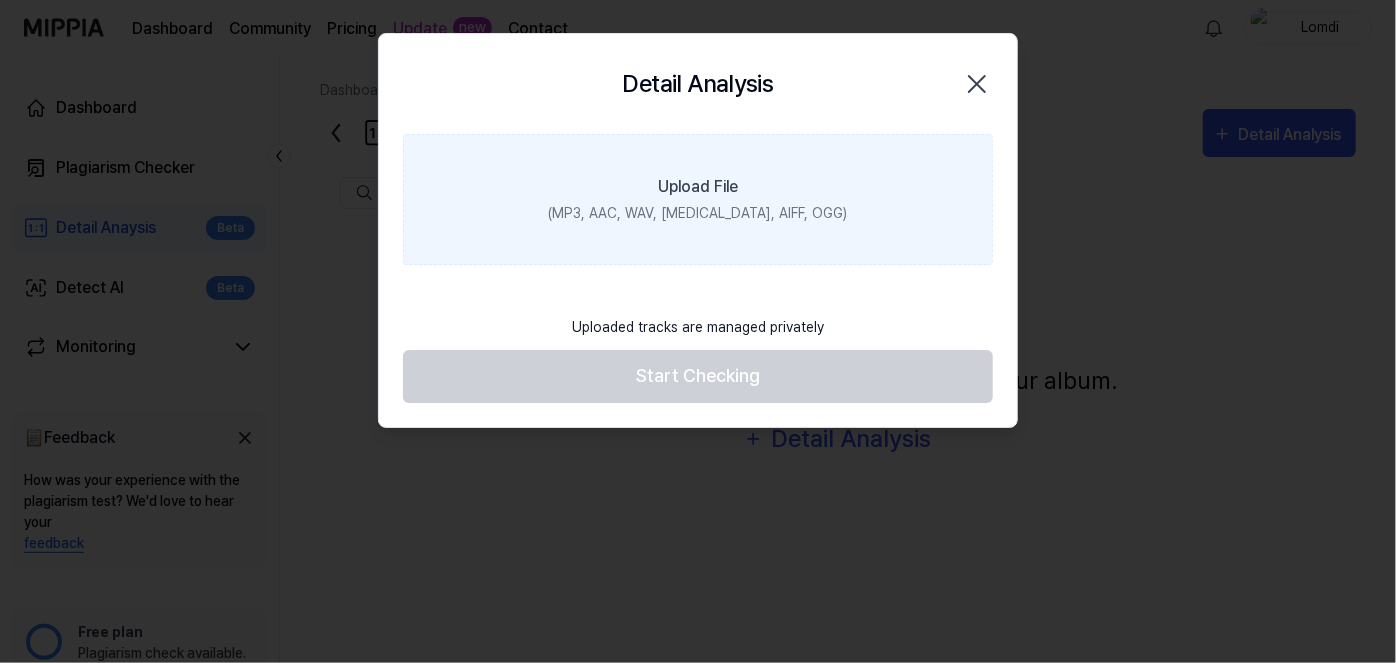 click on "Upload File (MP3, AAC, WAV, FLAC, AIFF, OGG)" at bounding box center [698, 199] 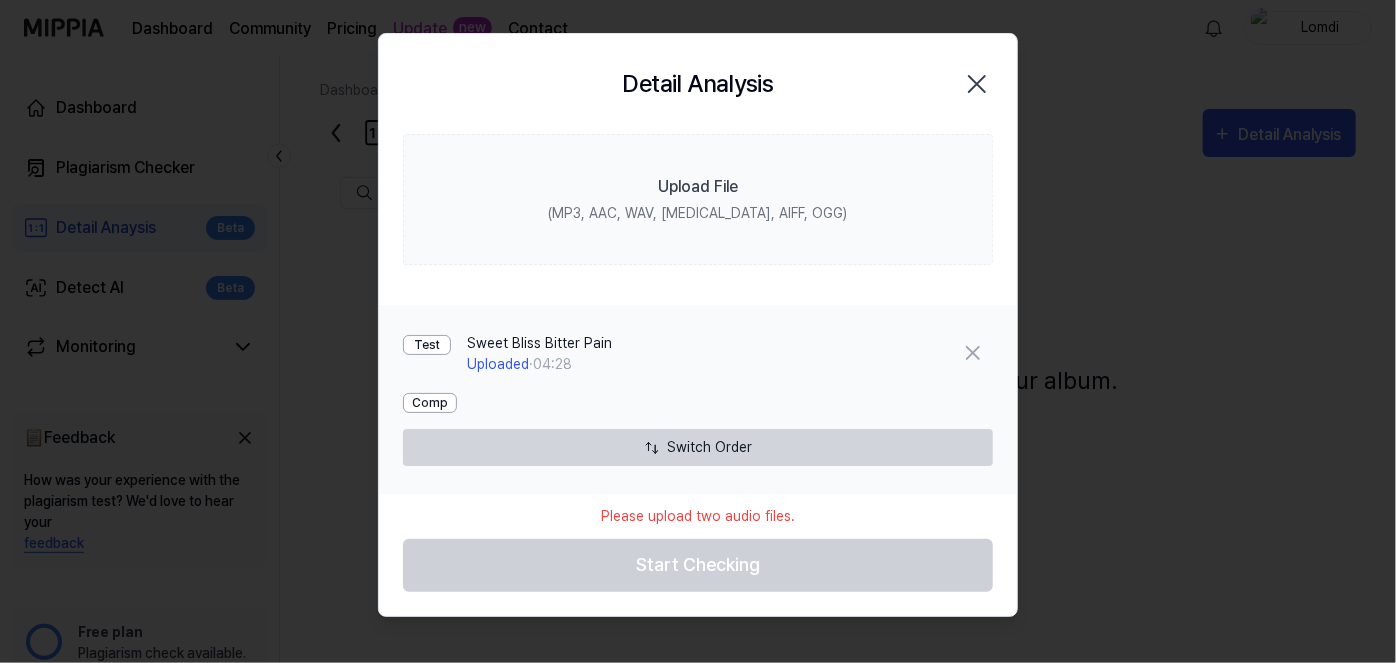 click 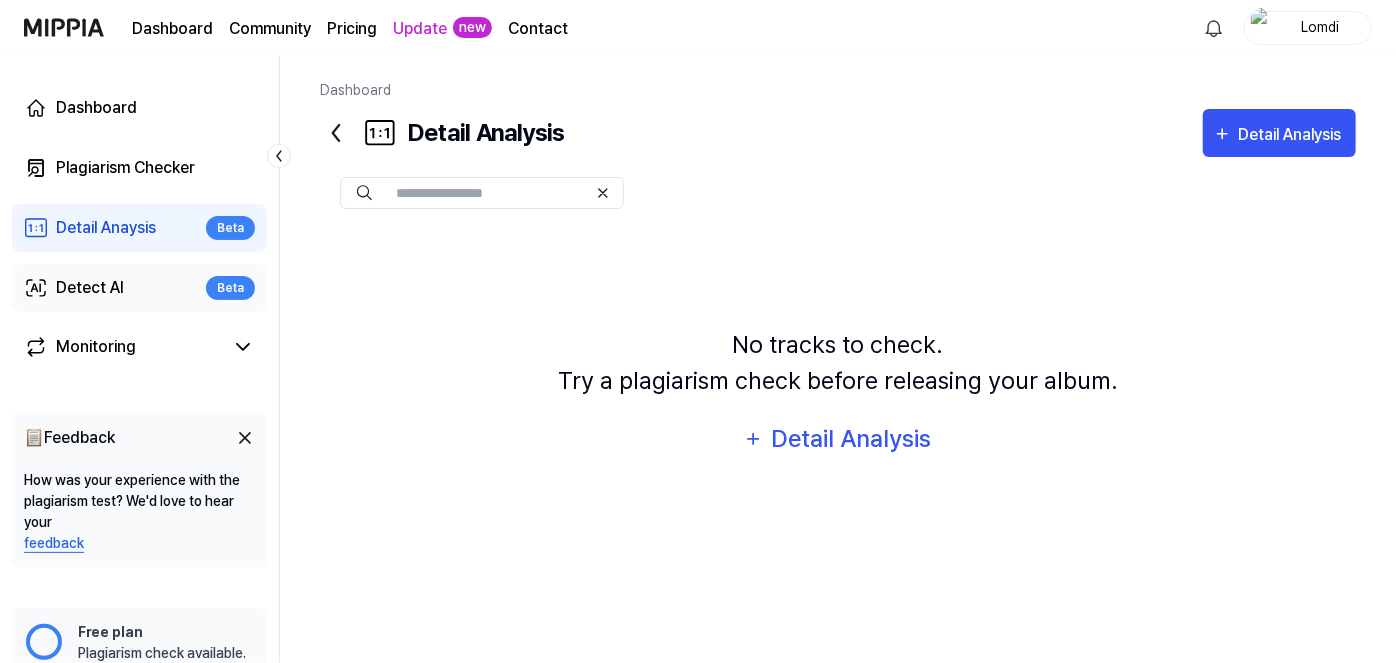 click on "Detect AI Beta" at bounding box center [139, 288] 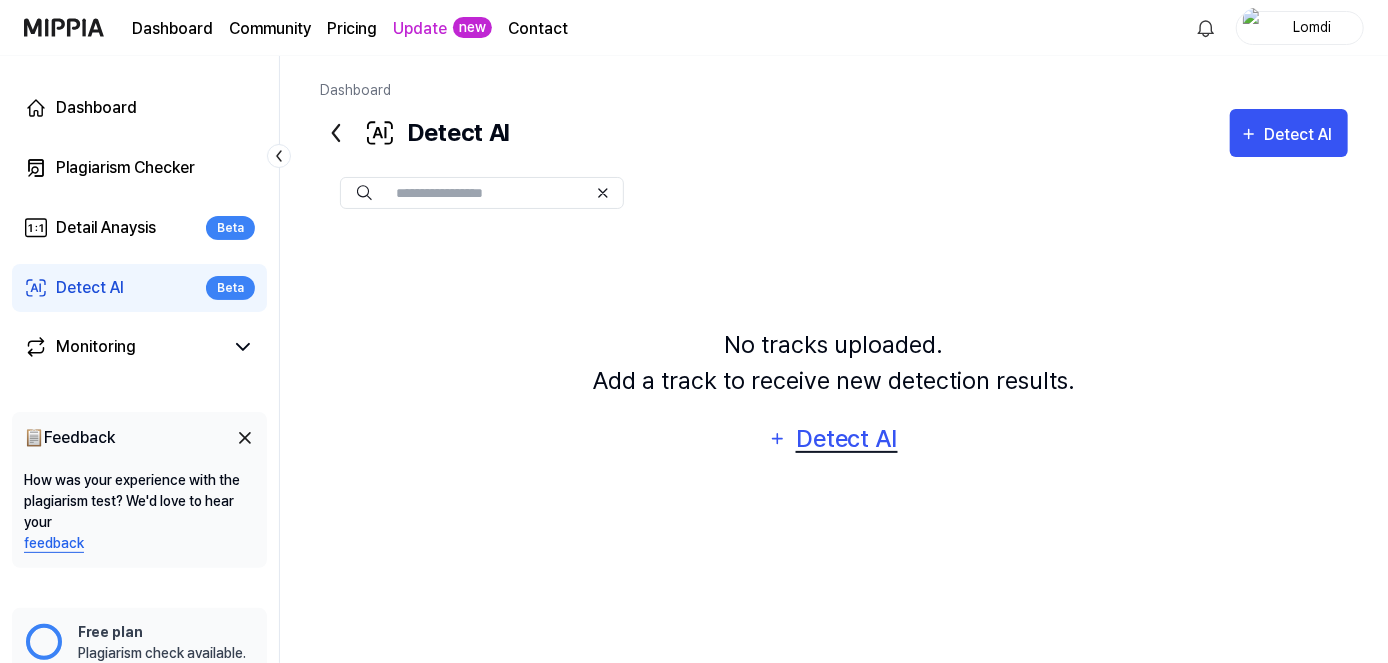 click on "Detect AI" at bounding box center [846, 439] 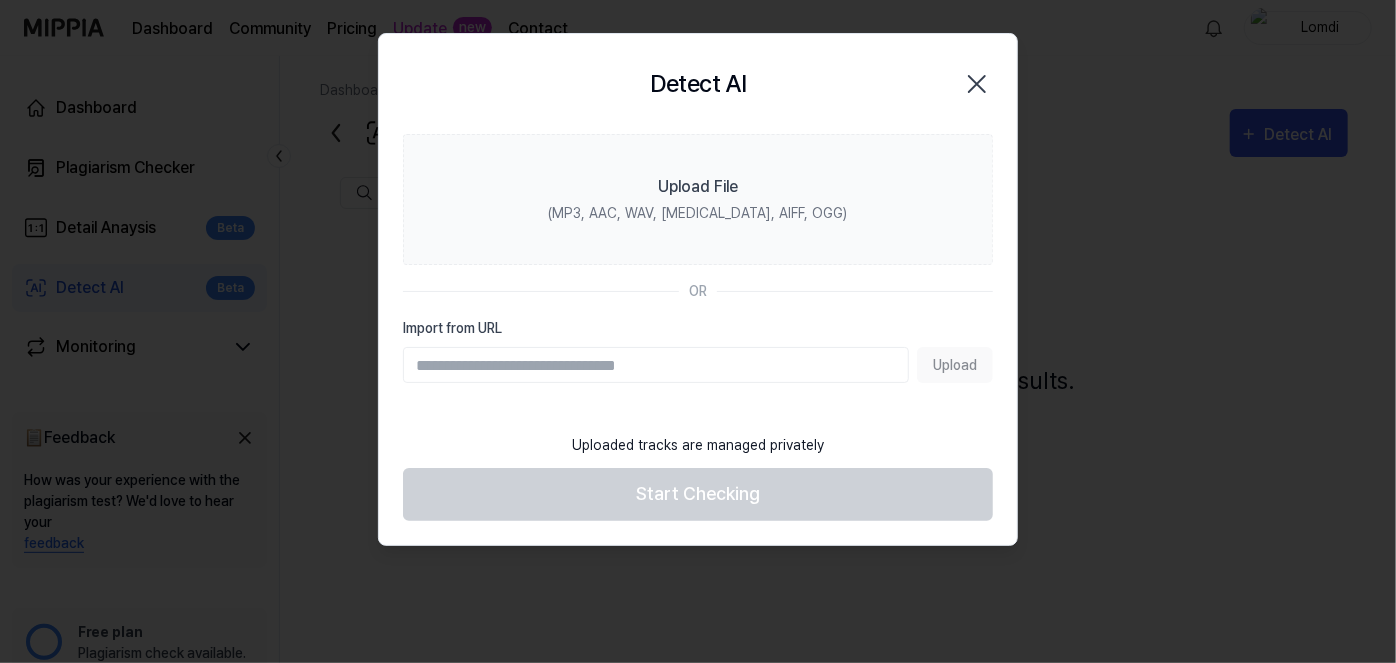 click on "Import from URL" at bounding box center (656, 365) 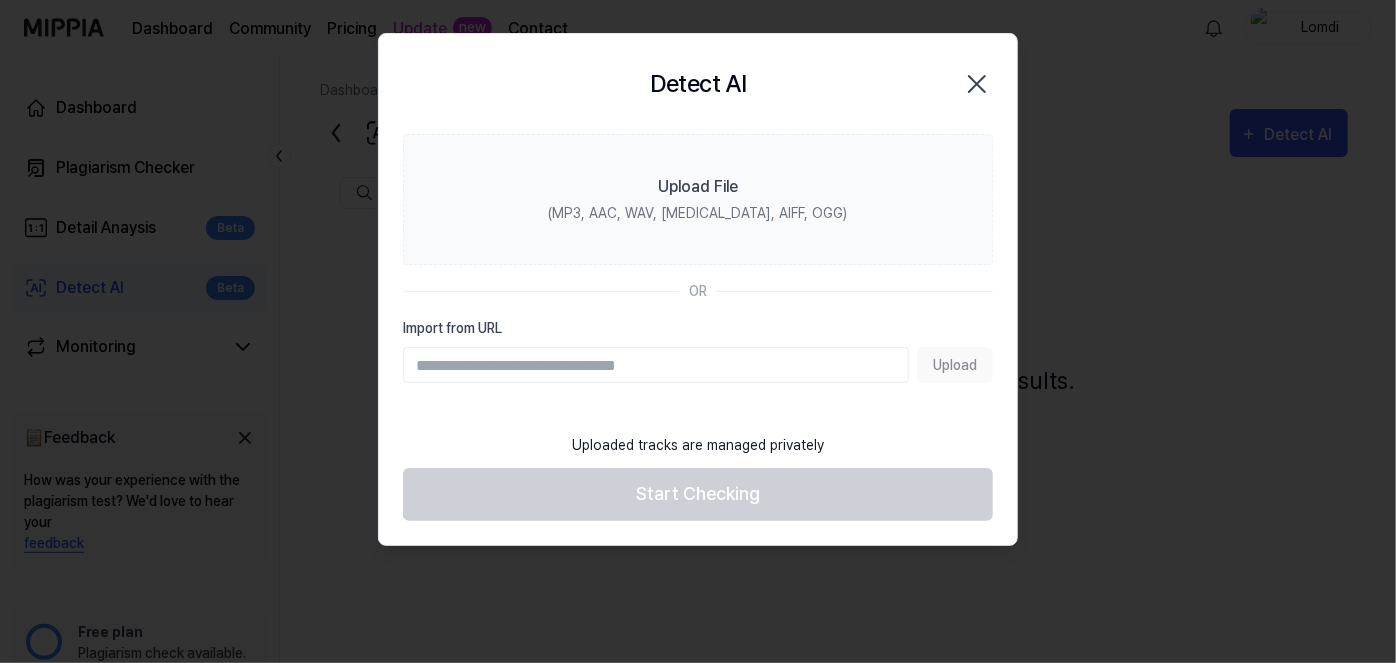 click on "Import from URL" at bounding box center [656, 365] 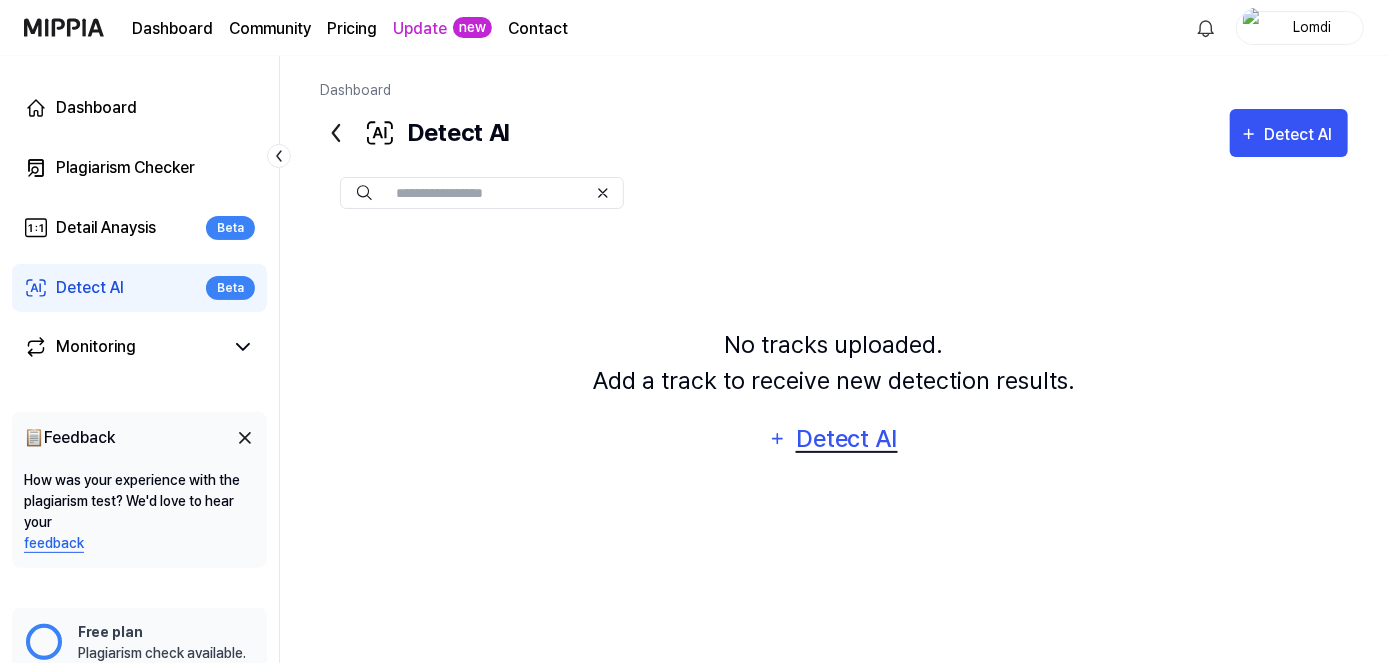 click on "Detect AI" at bounding box center (846, 439) 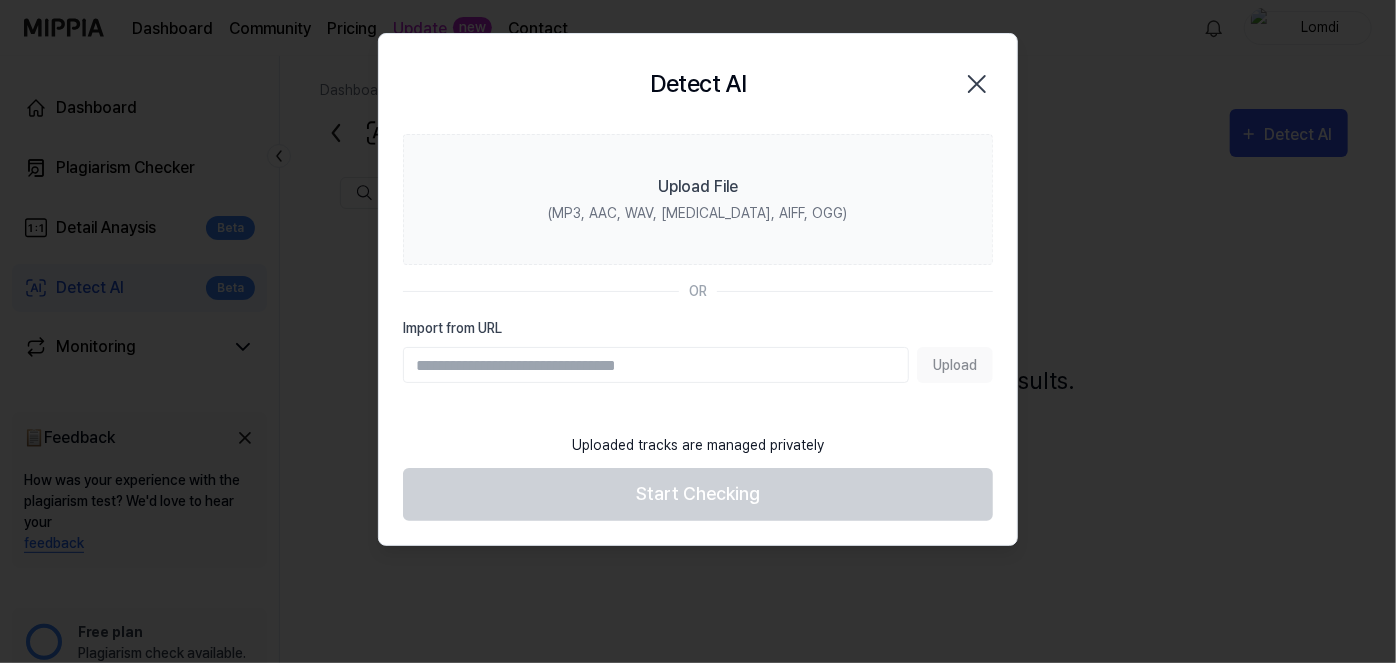 click on "Import from URL" at bounding box center (656, 365) 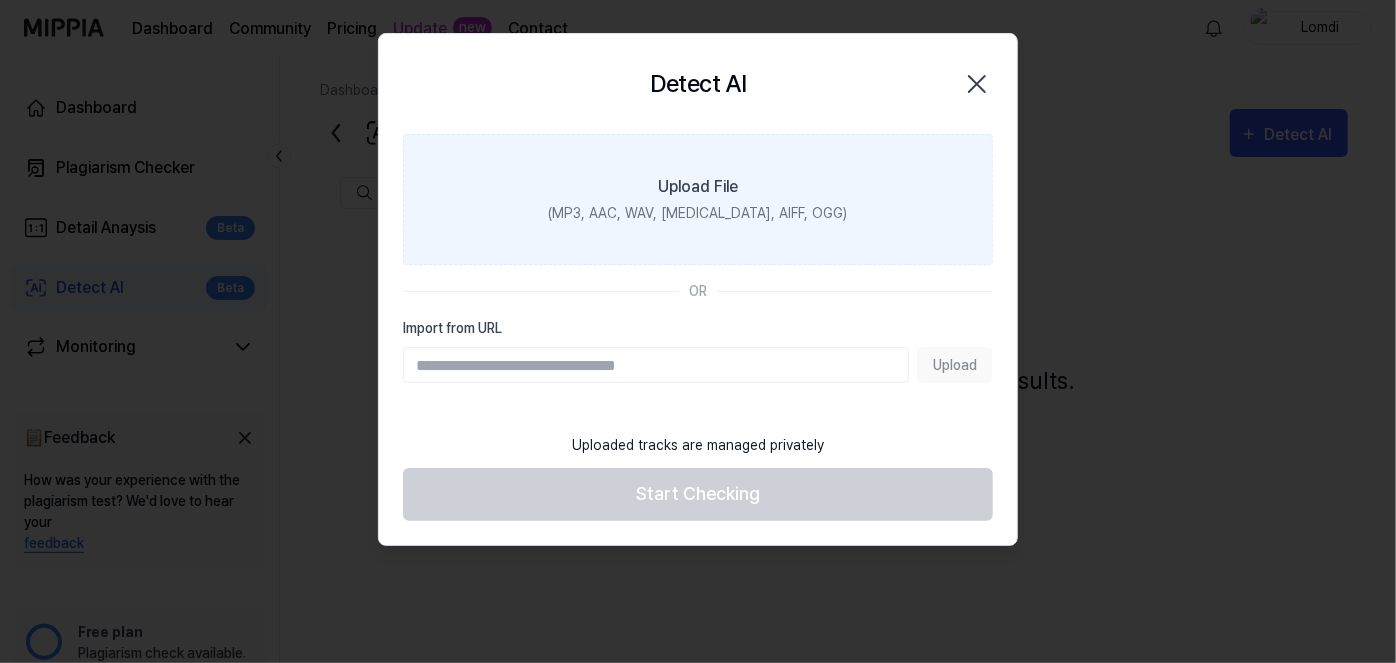 click on "(MP3, AAC, WAV, FLAC, AIFF, OGG)" at bounding box center [698, 213] 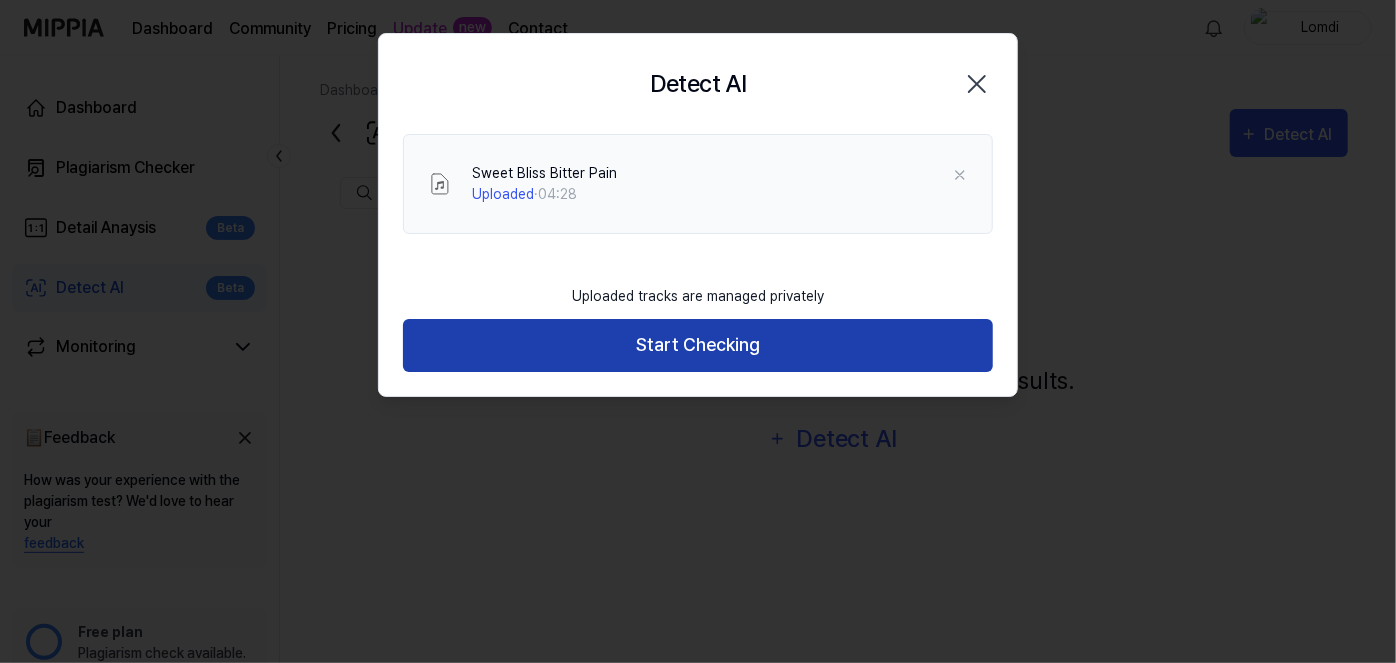 click on "Start Checking" at bounding box center (698, 345) 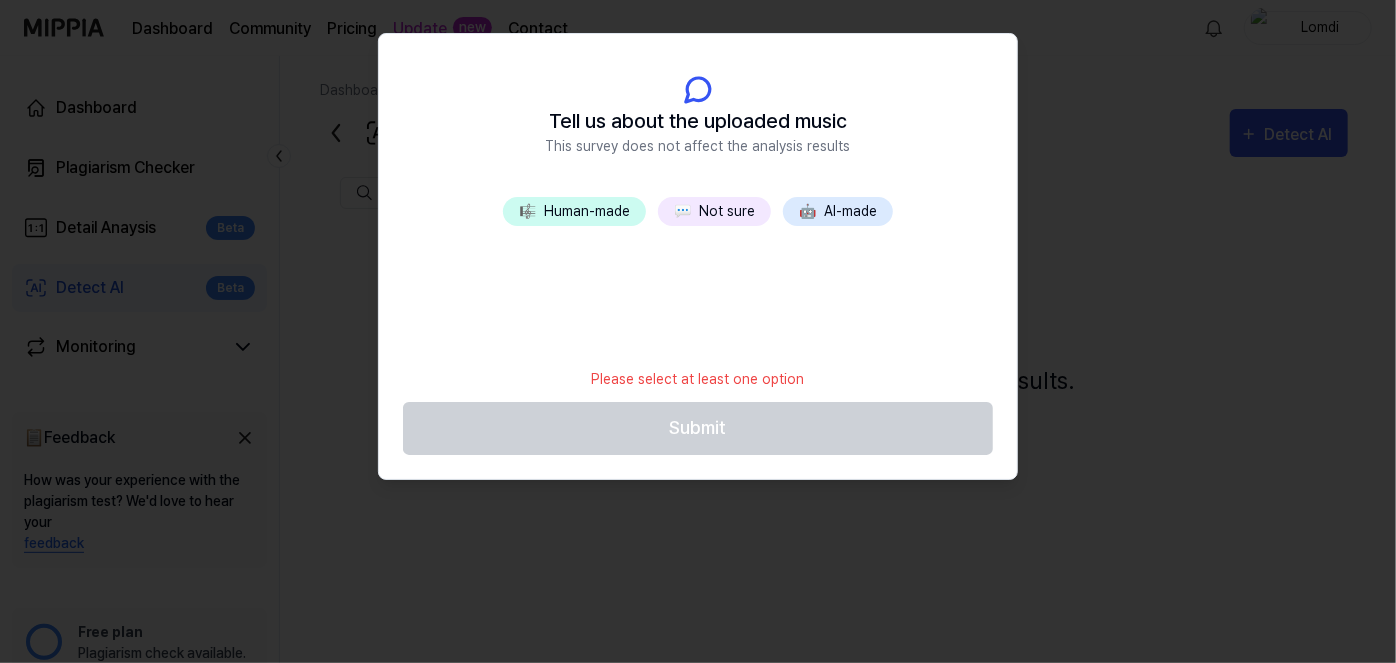 click on "🎼 Human-made" at bounding box center (574, 211) 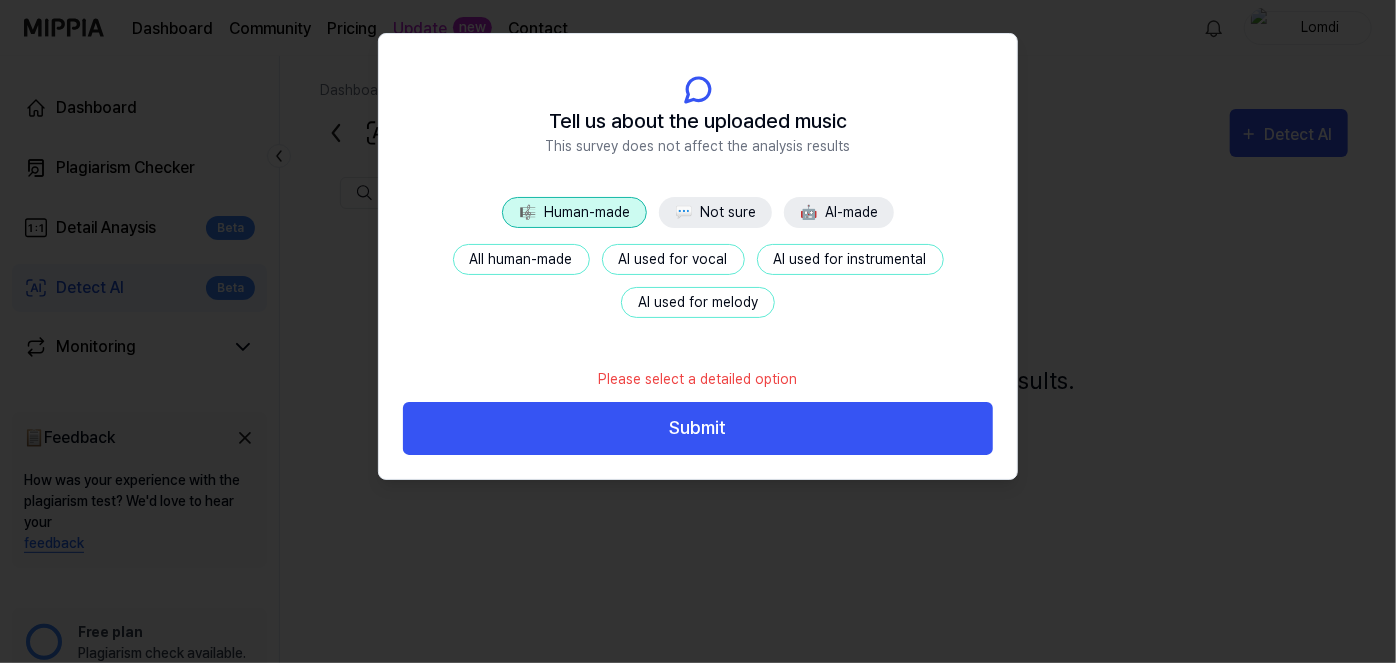 click on "All human-made" at bounding box center (521, 259) 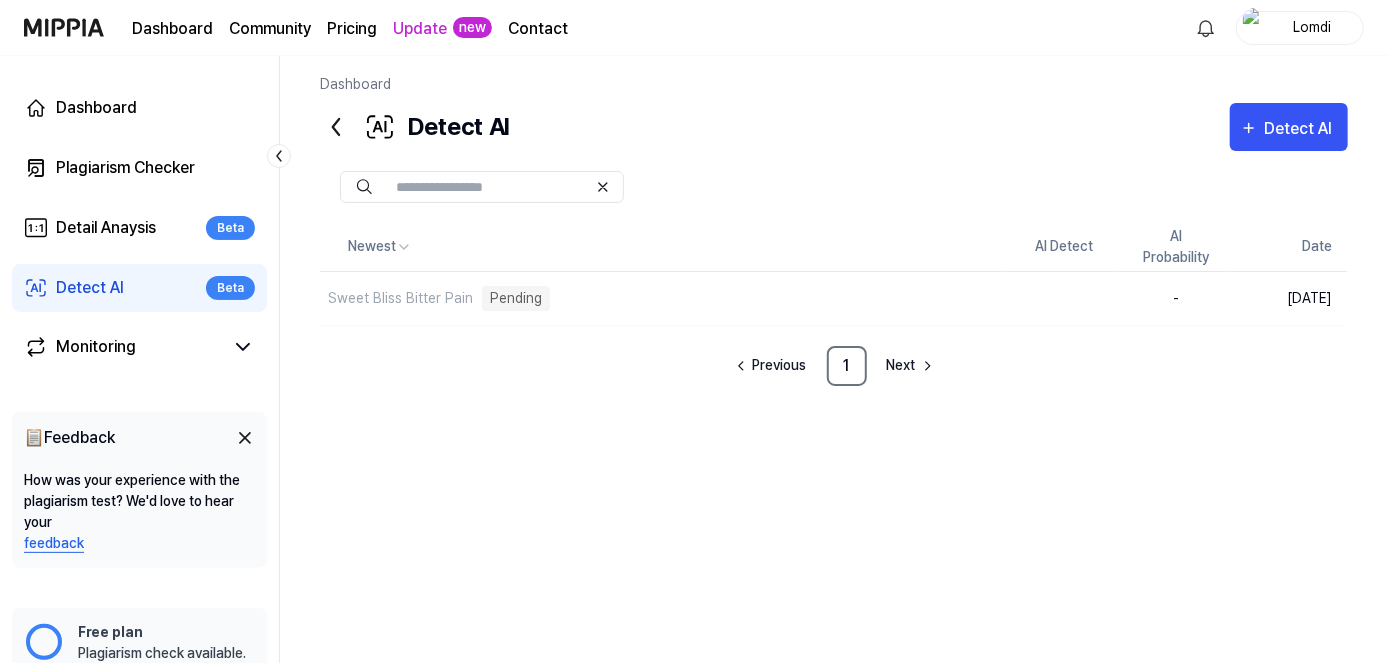scroll, scrollTop: 0, scrollLeft: 0, axis: both 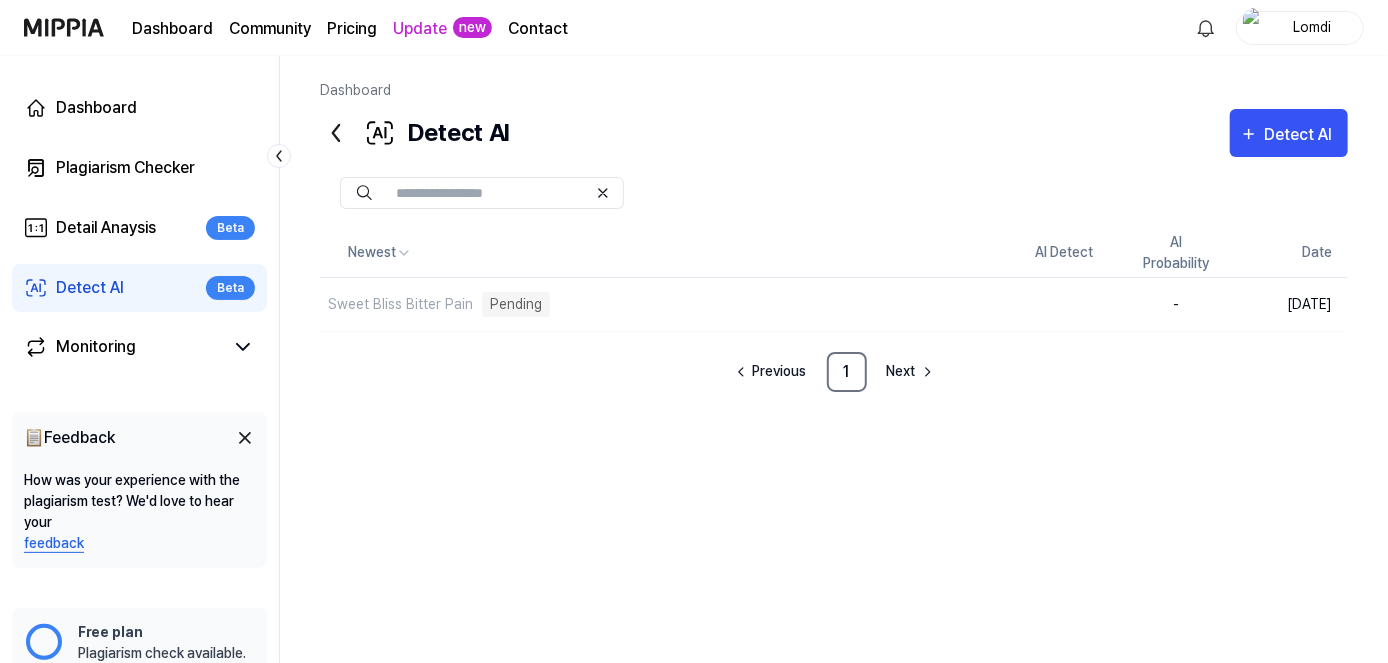click at bounding box center [245, 438] 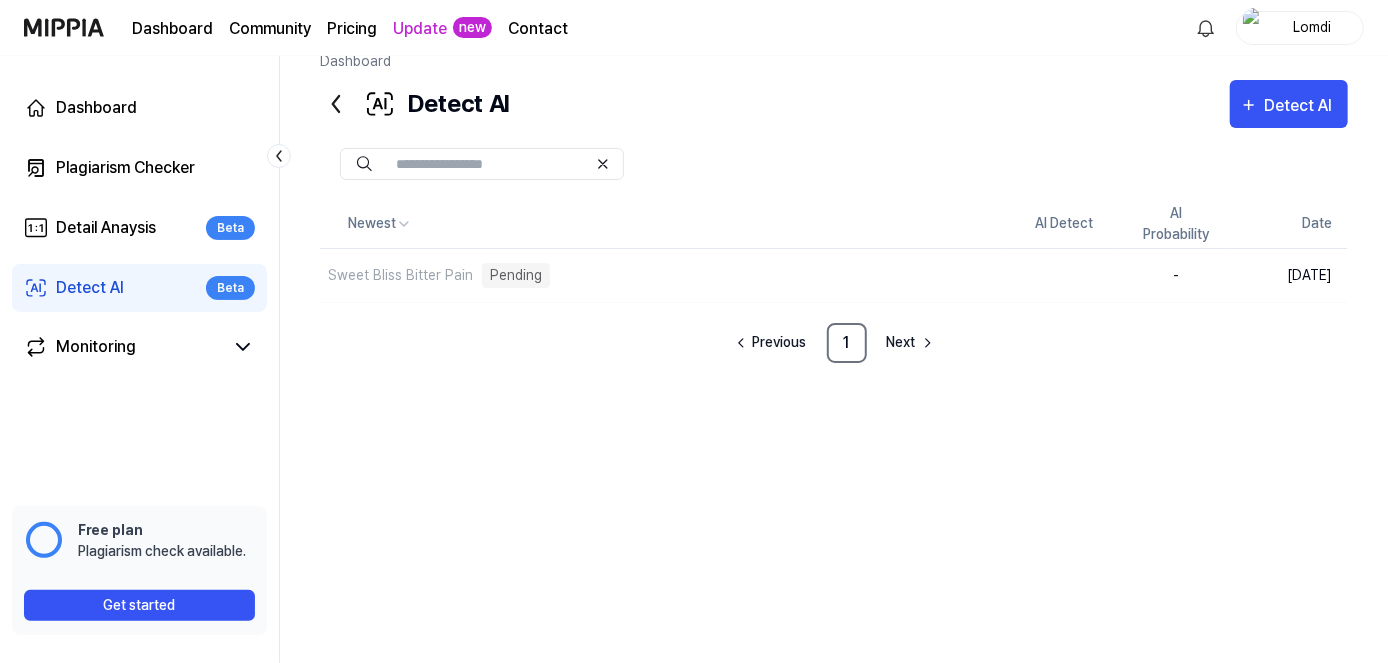 scroll, scrollTop: 0, scrollLeft: 0, axis: both 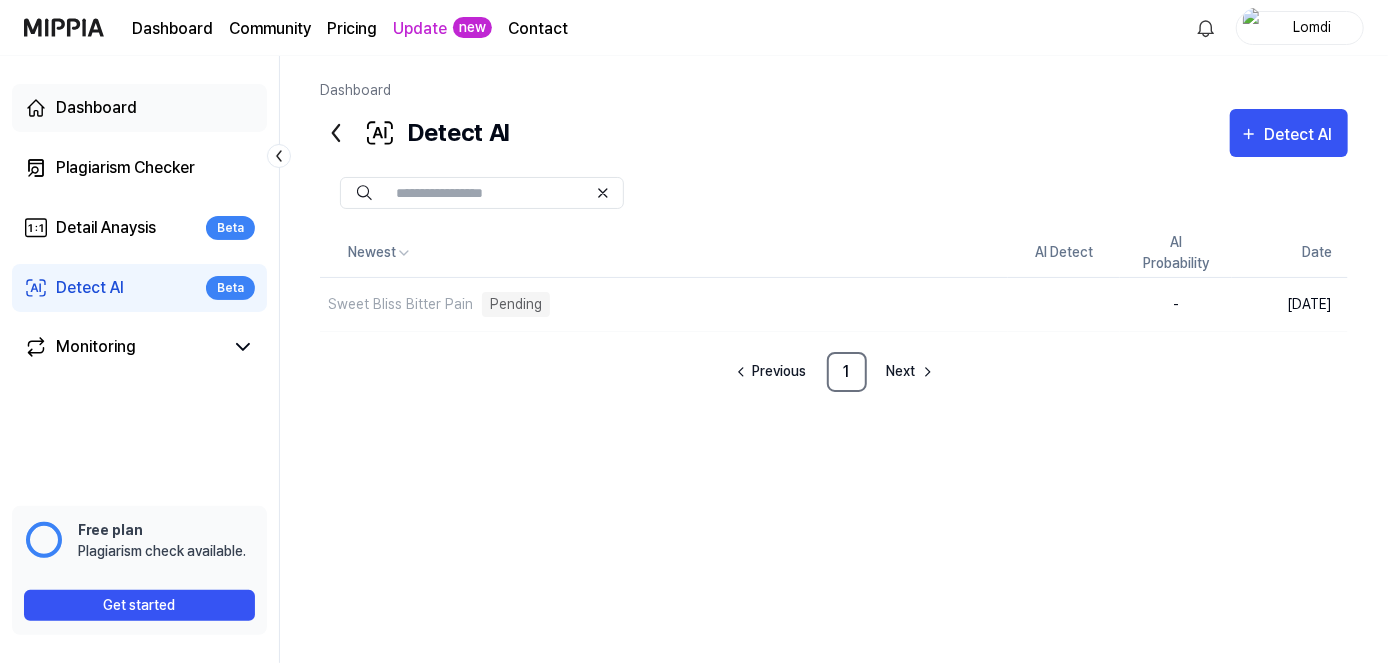 click on "Dashboard" at bounding box center [139, 108] 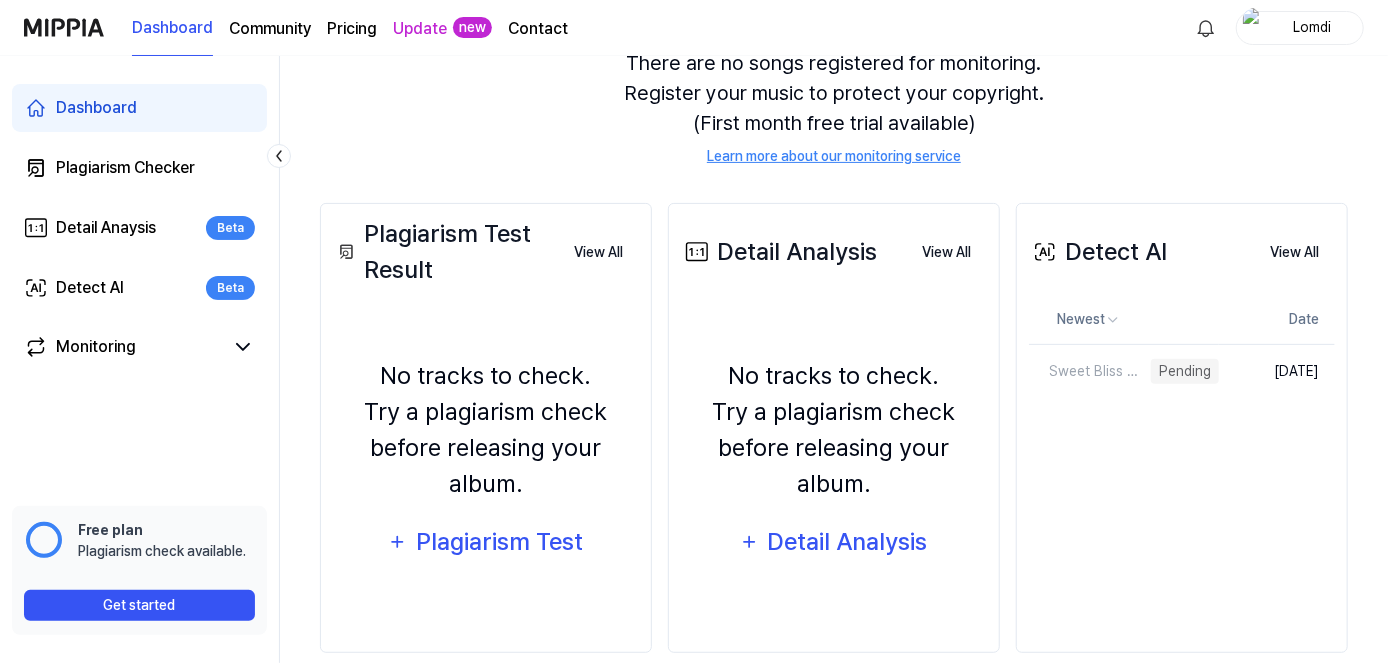 scroll, scrollTop: 0, scrollLeft: 0, axis: both 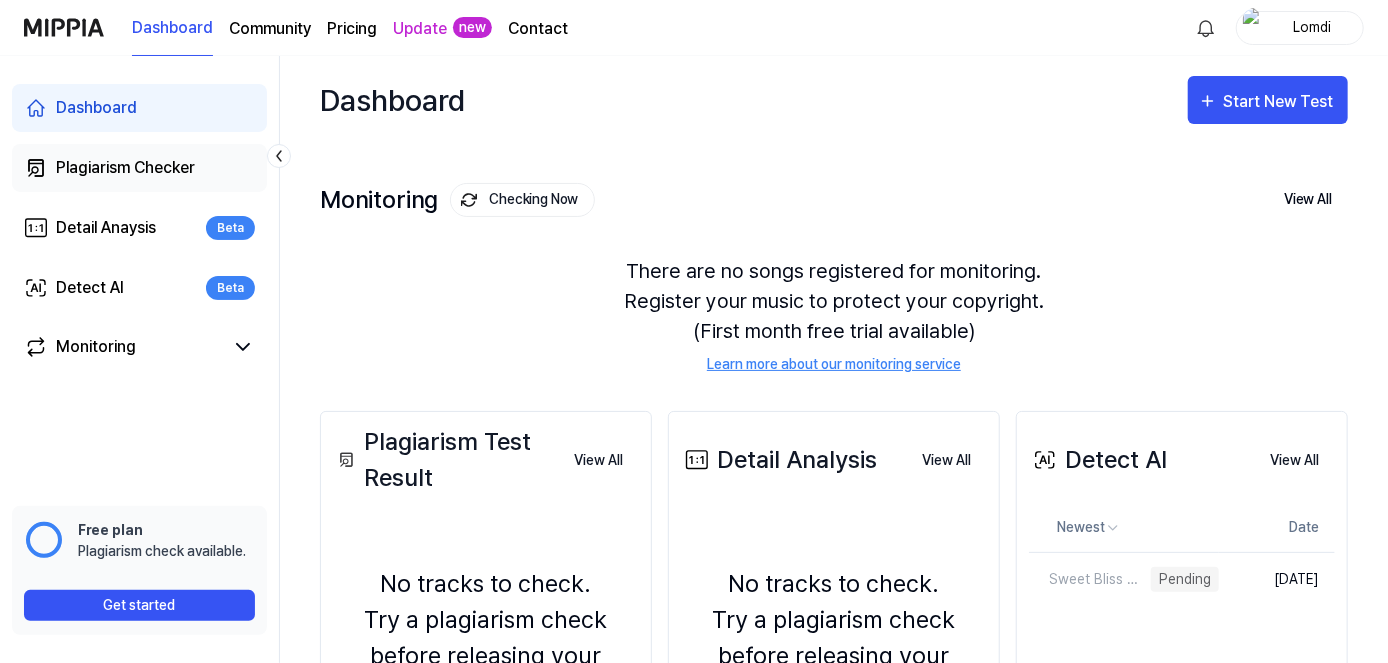click on "Plagiarism Checker" at bounding box center (139, 168) 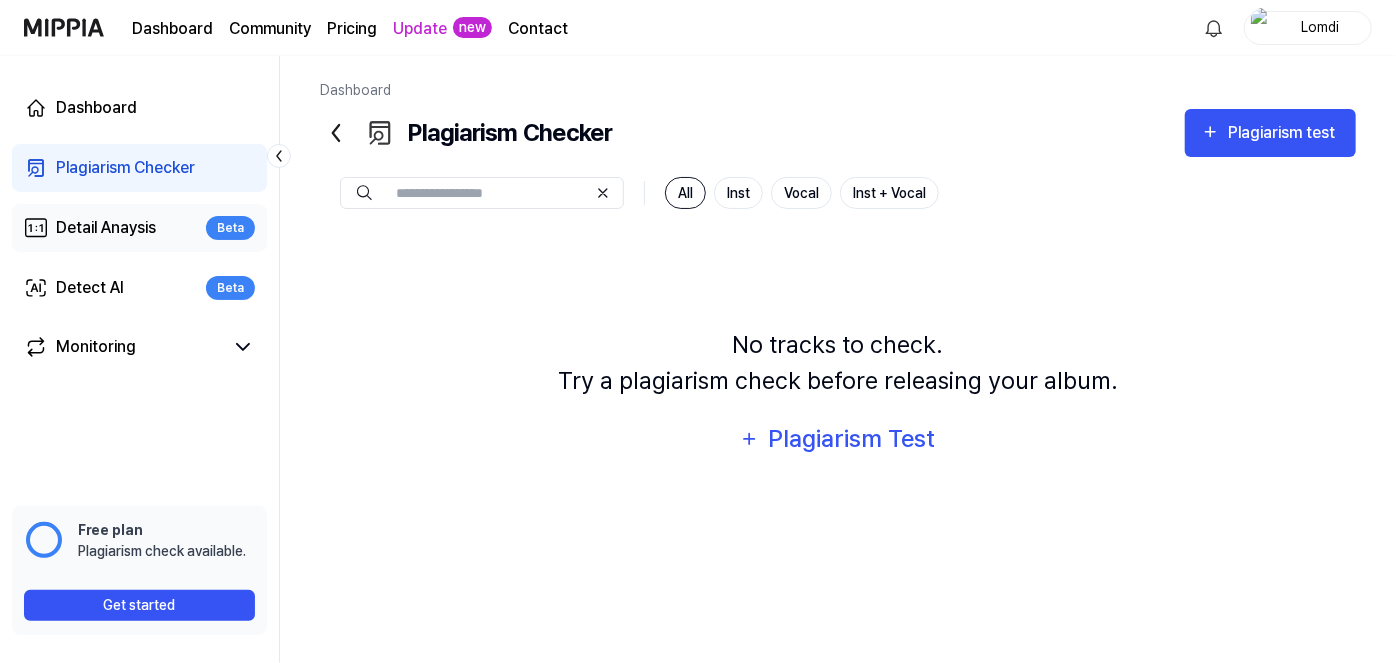 click on "Detail Anaysis" at bounding box center [106, 228] 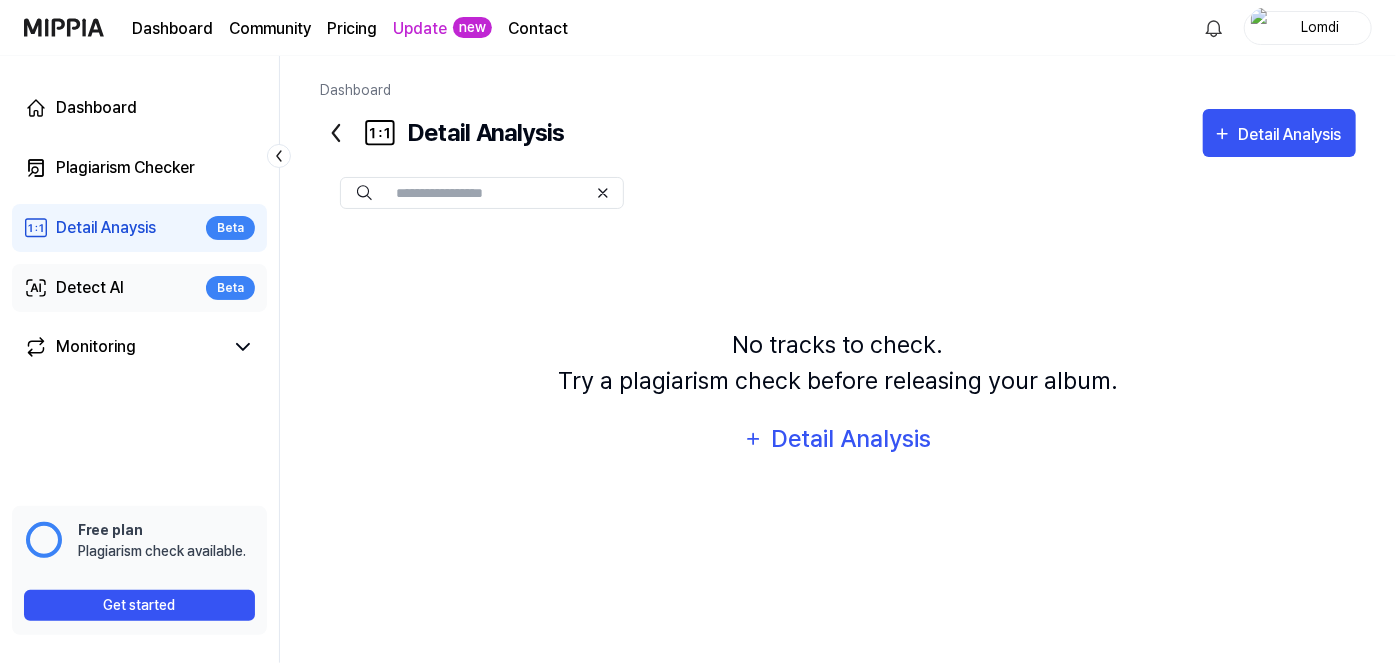 click on "Detect AI" at bounding box center (90, 288) 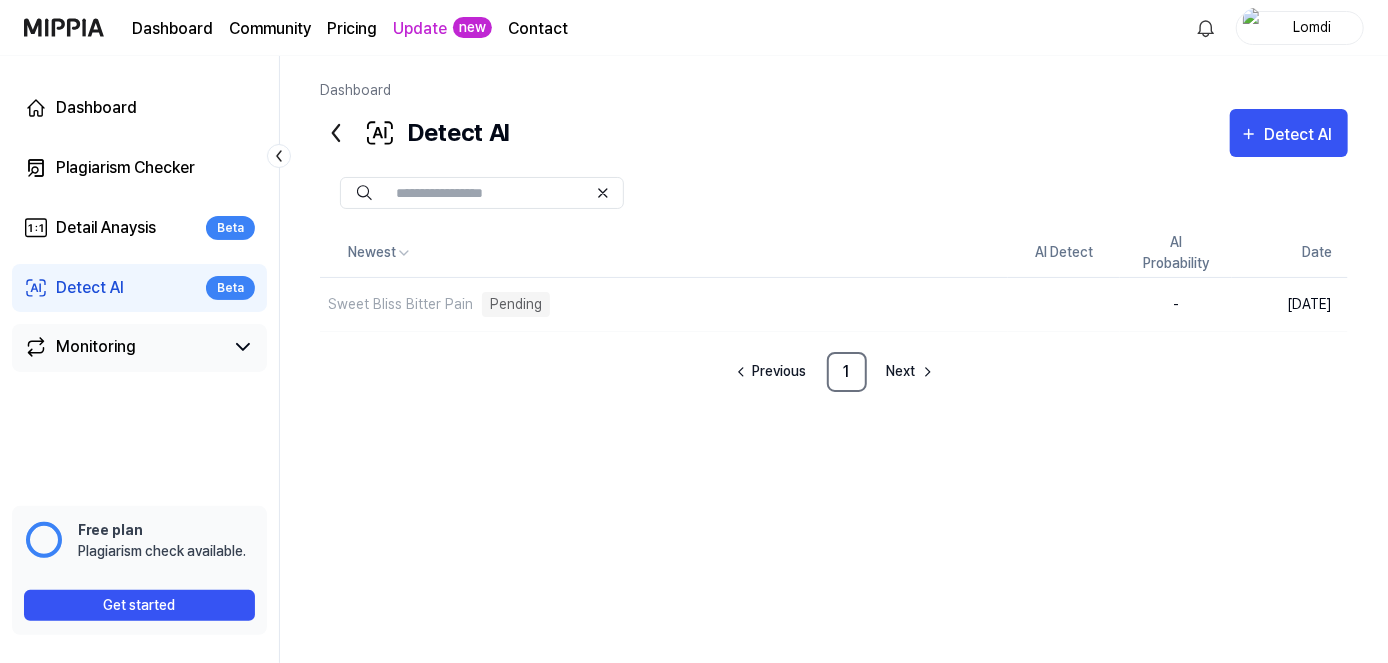 click on "Monitoring" at bounding box center [96, 347] 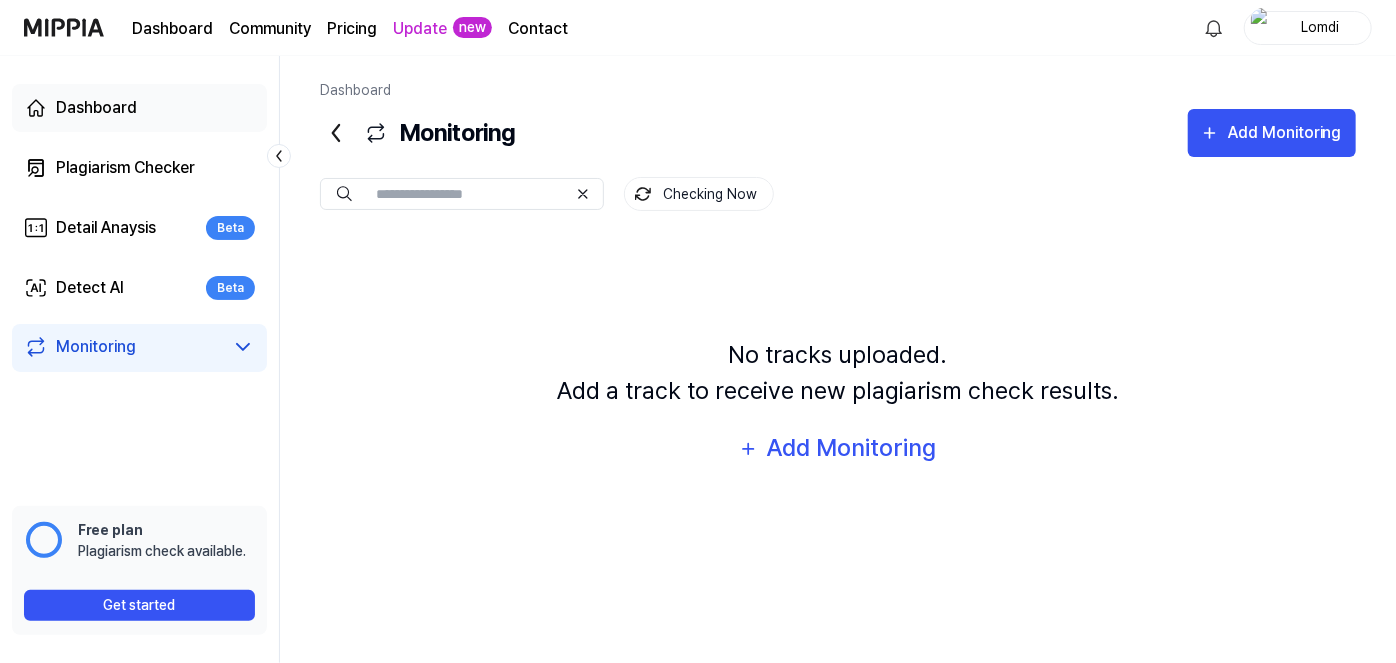 click on "Dashboard" at bounding box center [96, 108] 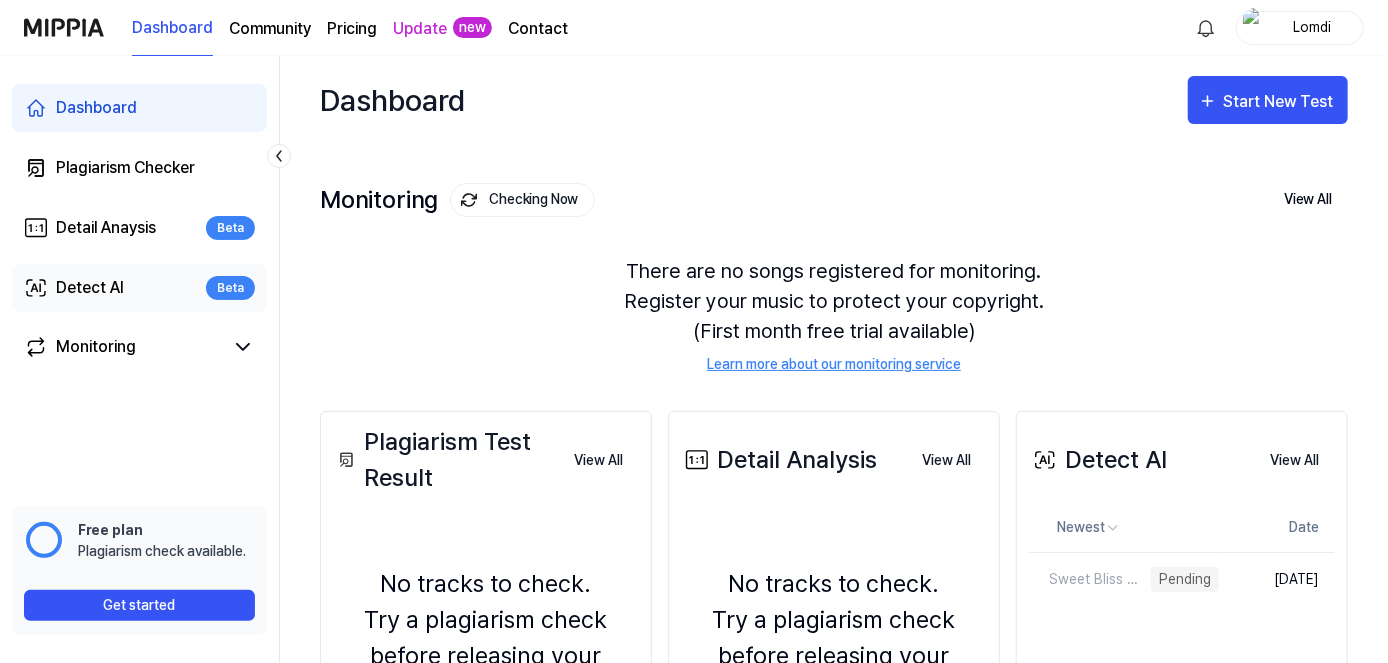 click on "Detect AI" at bounding box center (90, 288) 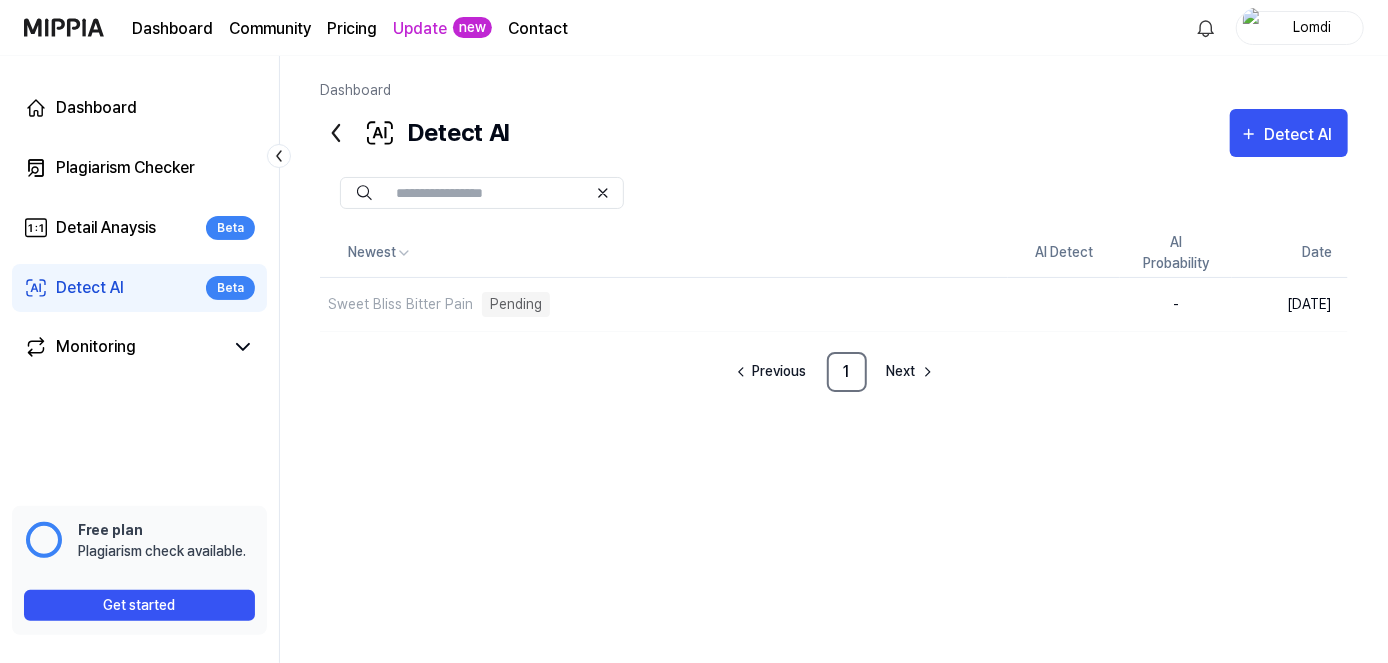 click on "Lomdi" at bounding box center (1312, 27) 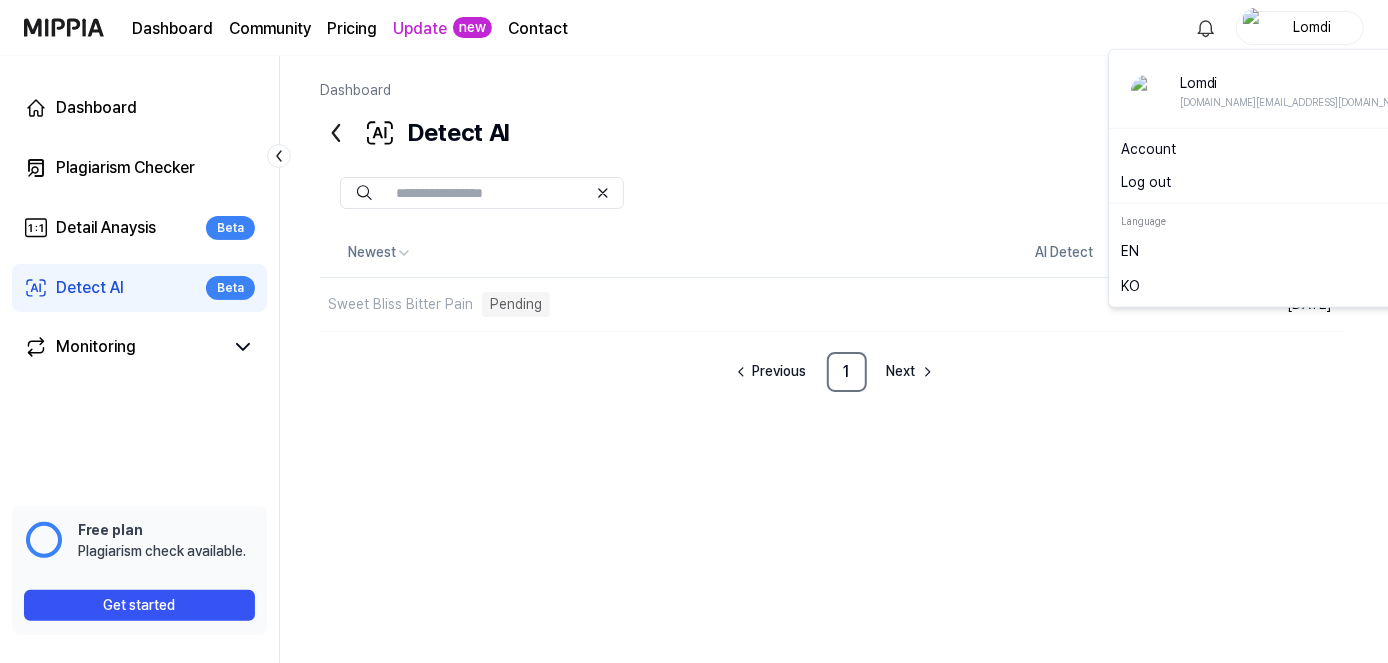 click on "Log out" at bounding box center (1272, 182) 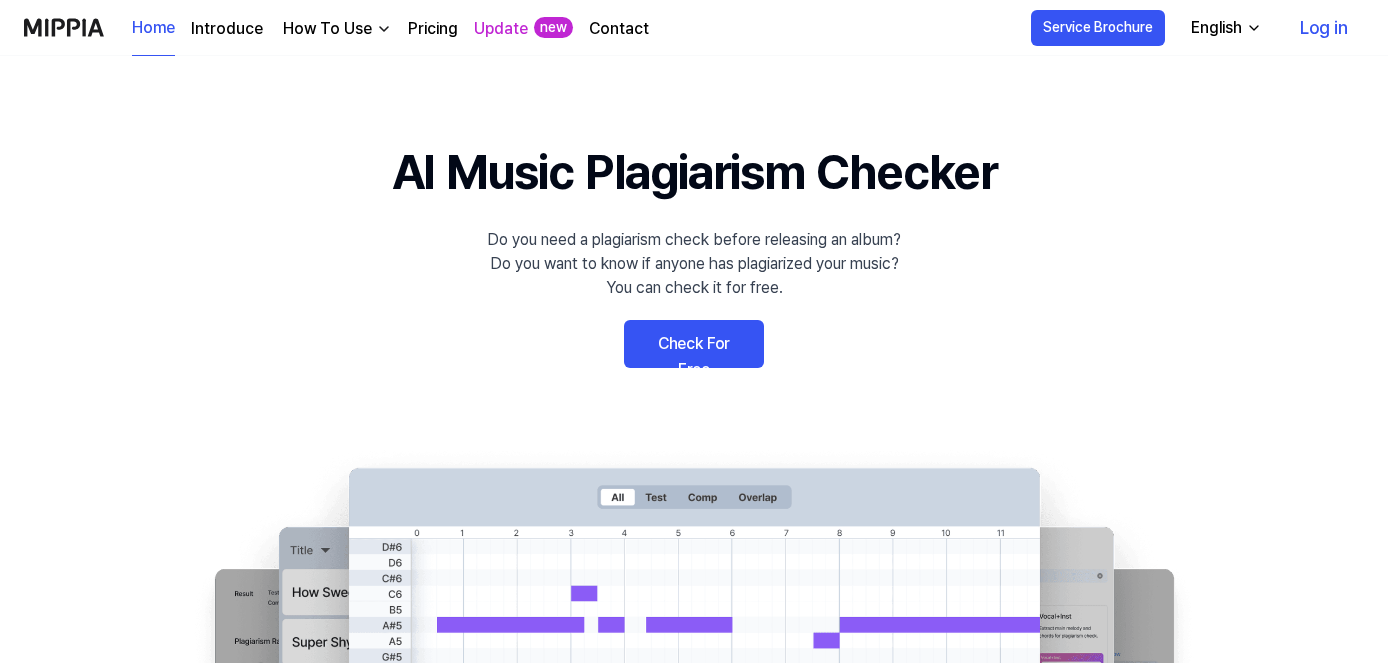 scroll, scrollTop: 0, scrollLeft: 0, axis: both 